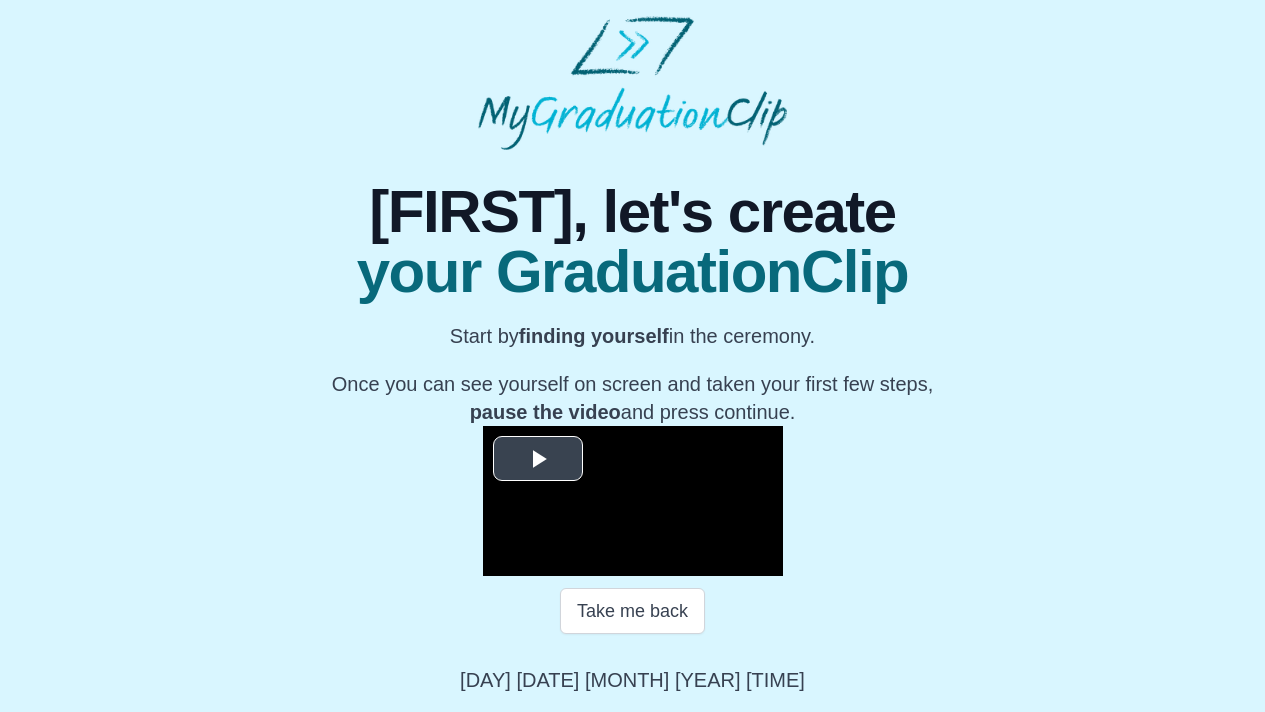 scroll, scrollTop: 225, scrollLeft: 0, axis: vertical 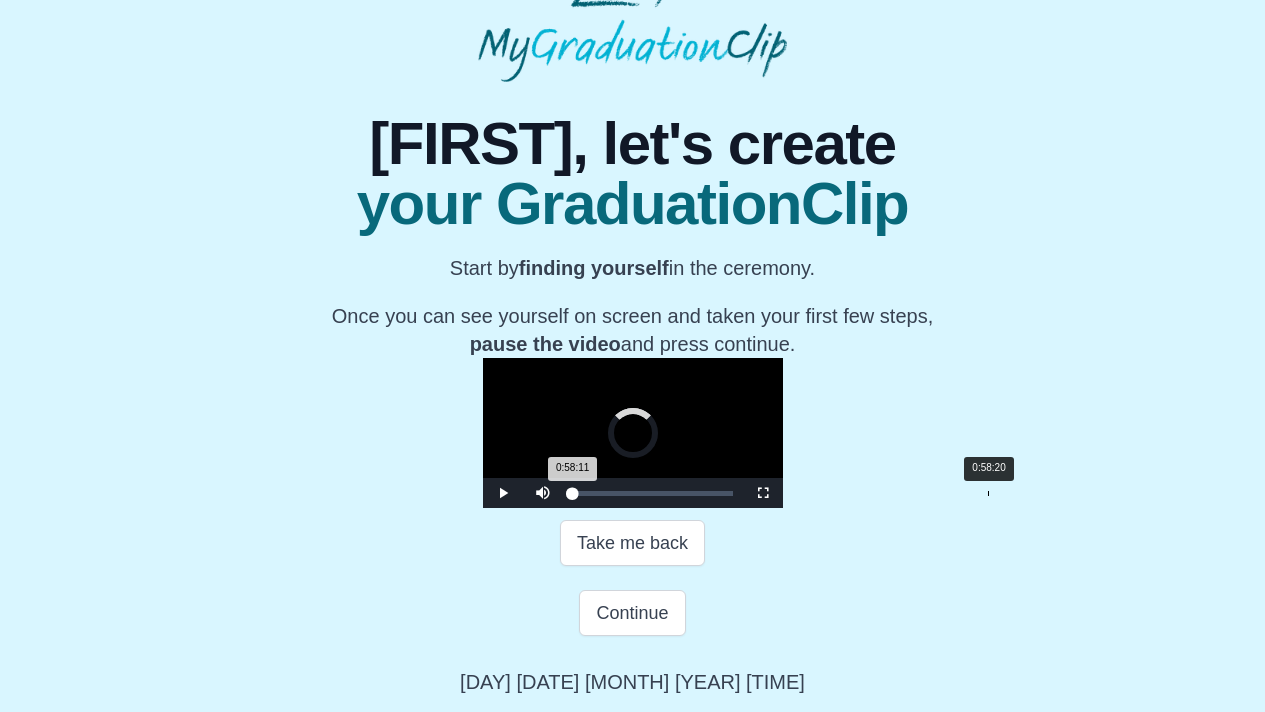 click on "Loaded : 0% 0:58:20 0:58:11 Progress : 0%" at bounding box center (653, 493) 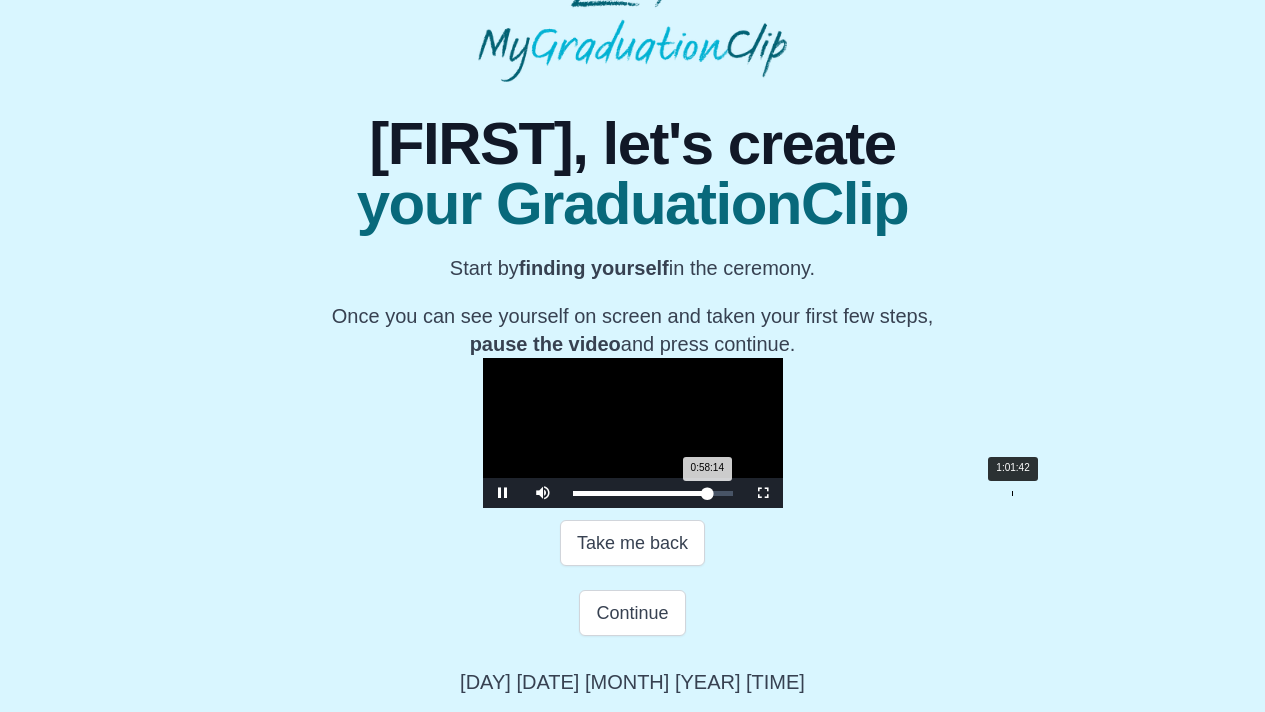 click on "1:01:42" at bounding box center [1012, 493] 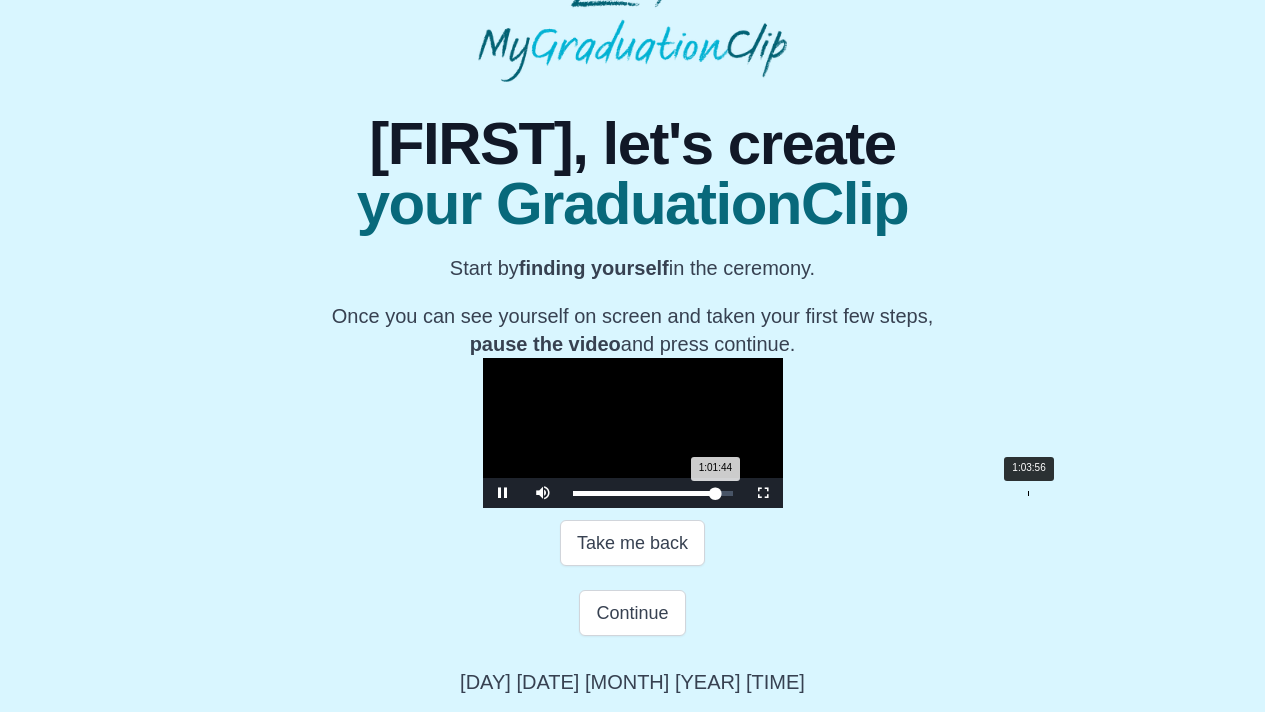 click on "Loaded : 0% 1:03:56 1:01:44 Progress : 0%" at bounding box center (653, 493) 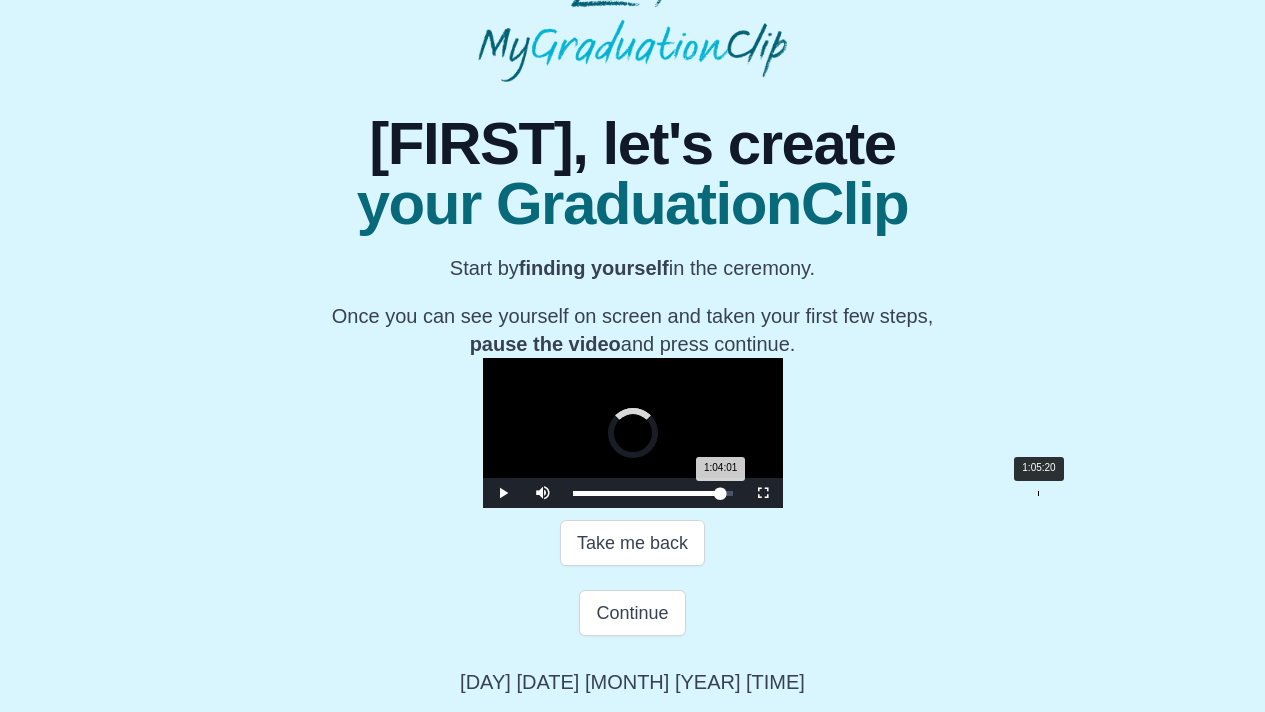 click on "Loaded : 0% 1:05:20 1:04:01 Progress : 0%" at bounding box center (653, 493) 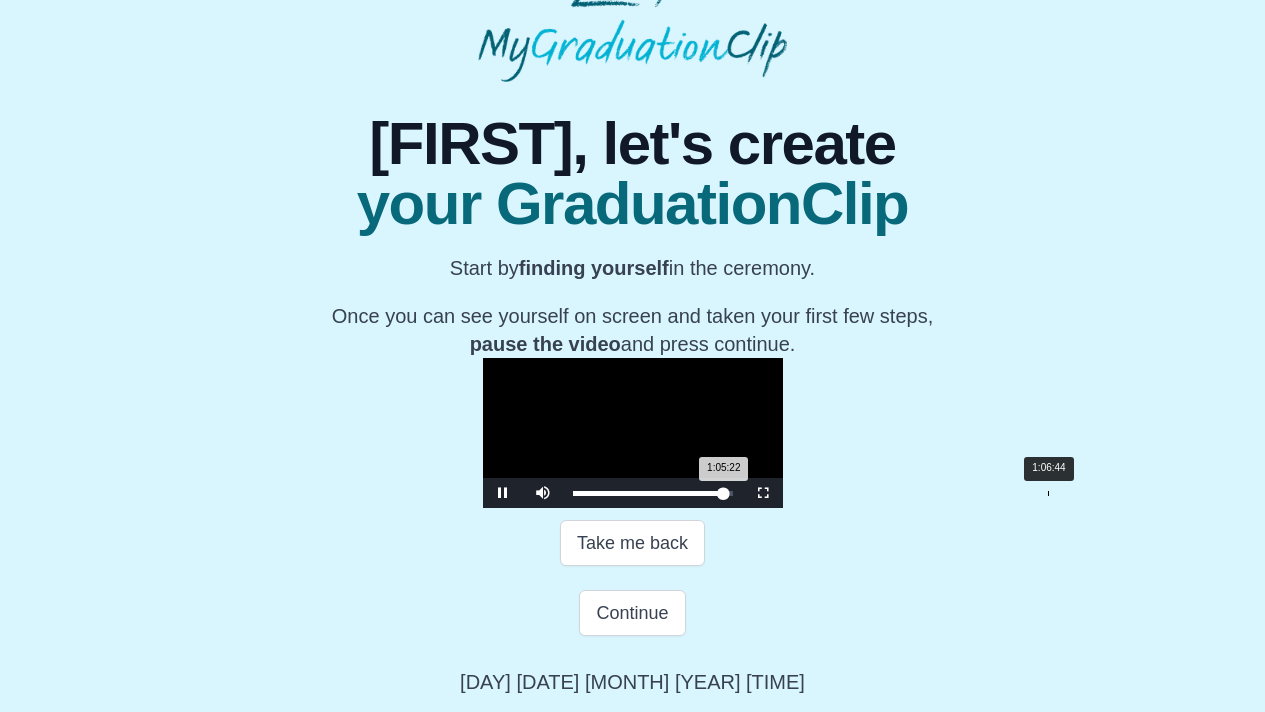 click on "Loaded : 0% 1:06:44 1:05:22 Progress : 0%" at bounding box center (653, 493) 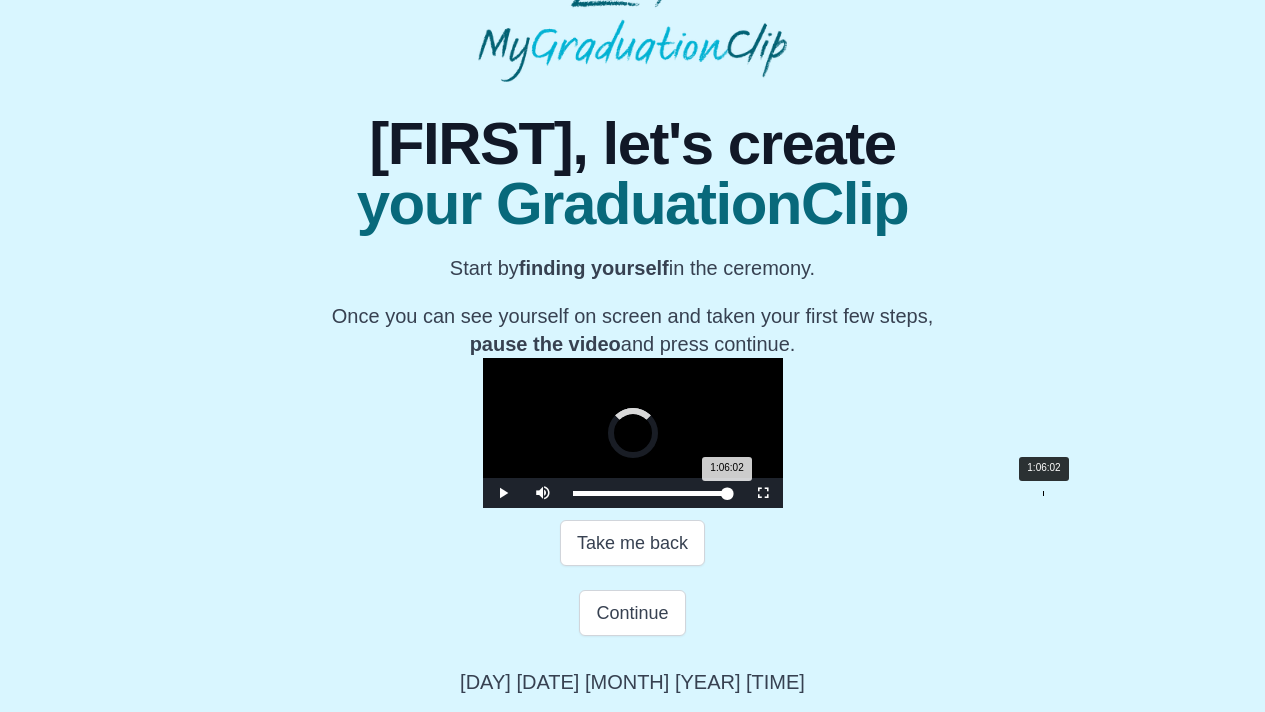 click on "1:06:02 Progress : 0%" at bounding box center (650, 493) 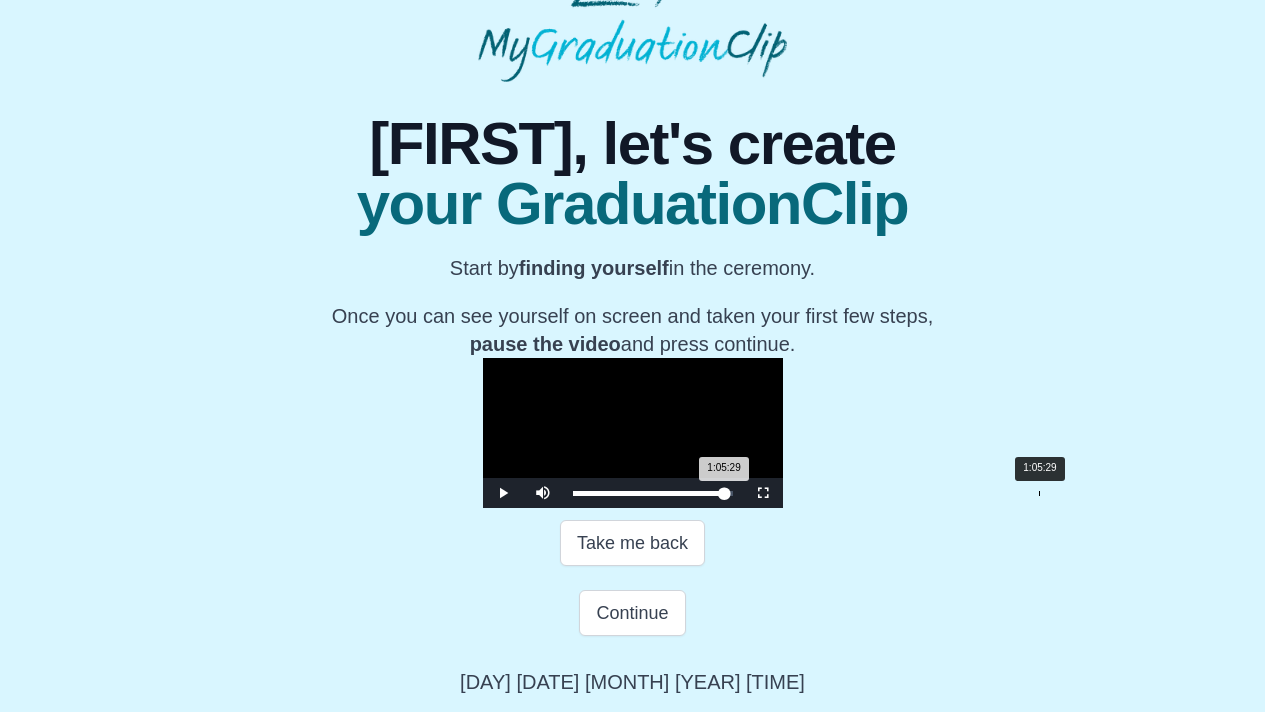 click on "1:05:29 Progress : 0%" at bounding box center [649, 493] 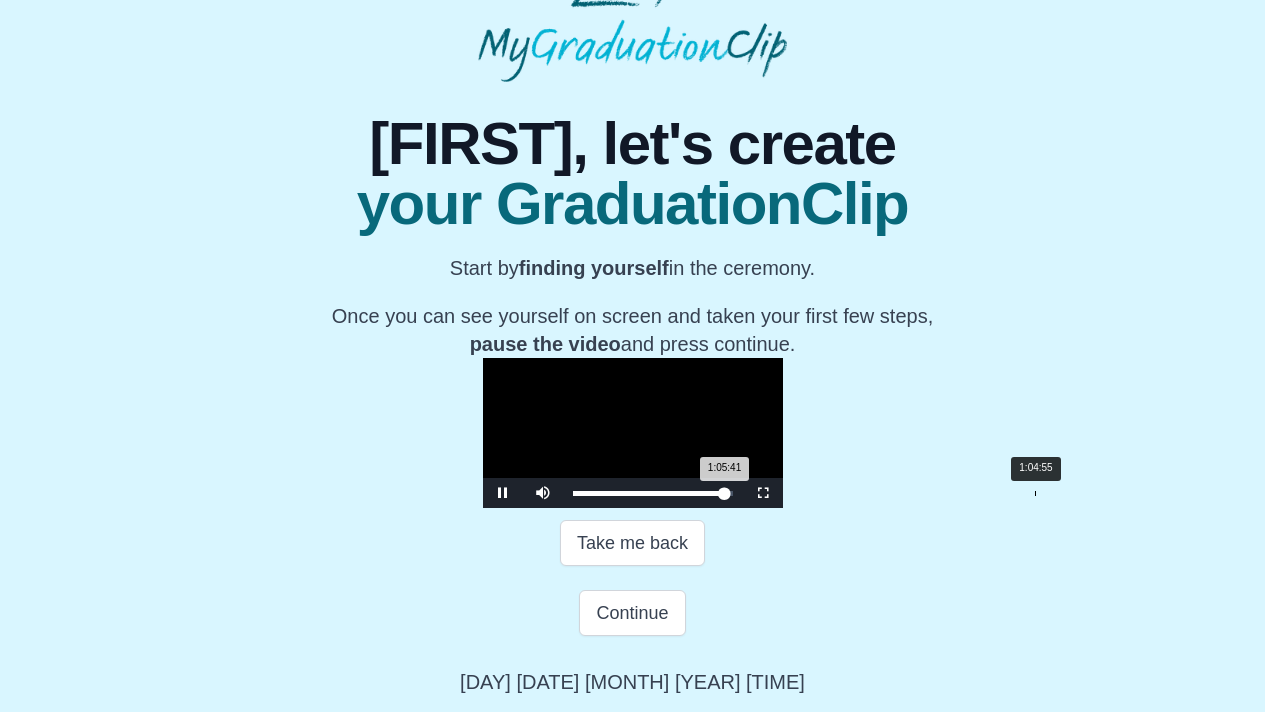 click on "1:05:41 Progress : 0%" at bounding box center [649, 493] 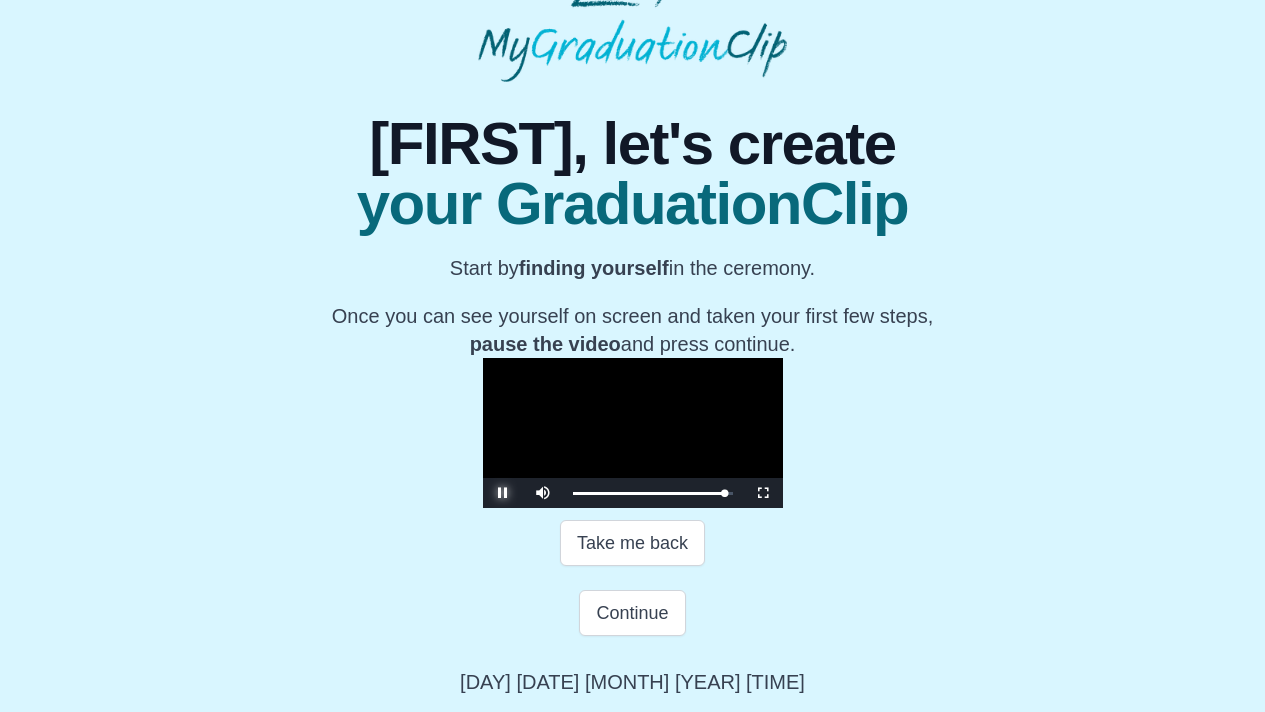 click at bounding box center (503, 493) 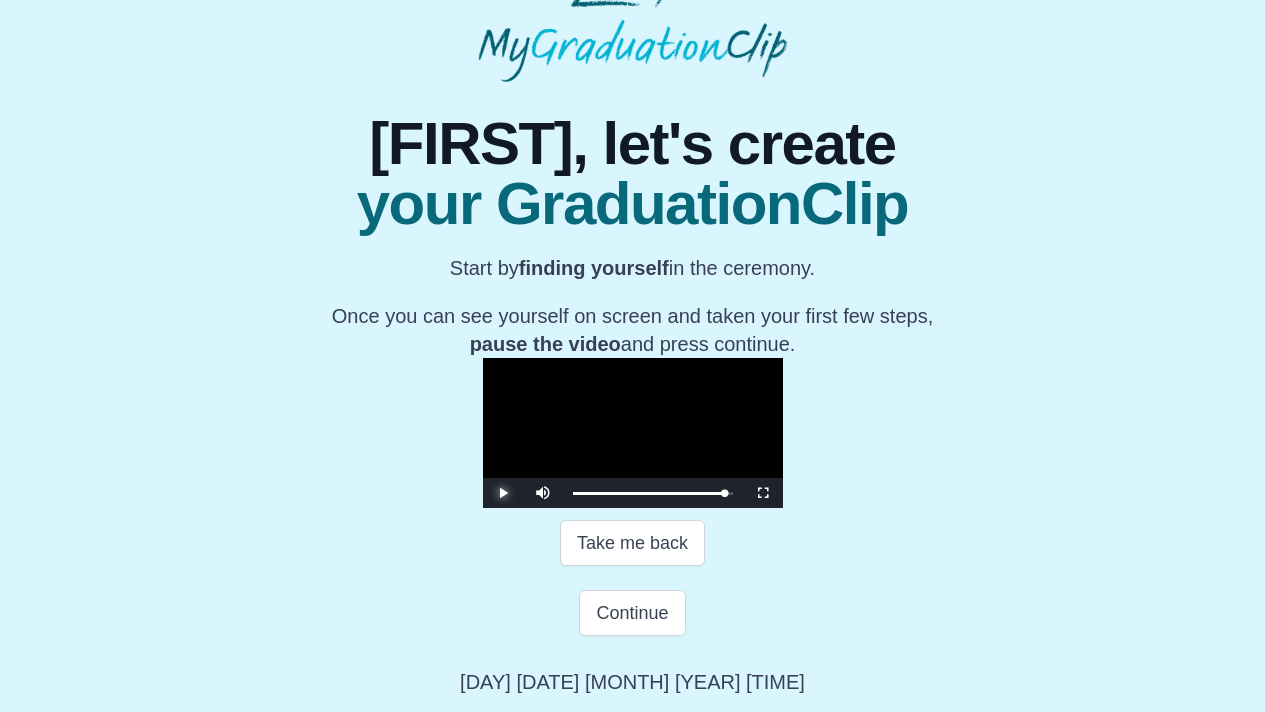 scroll, scrollTop: 312, scrollLeft: 0, axis: vertical 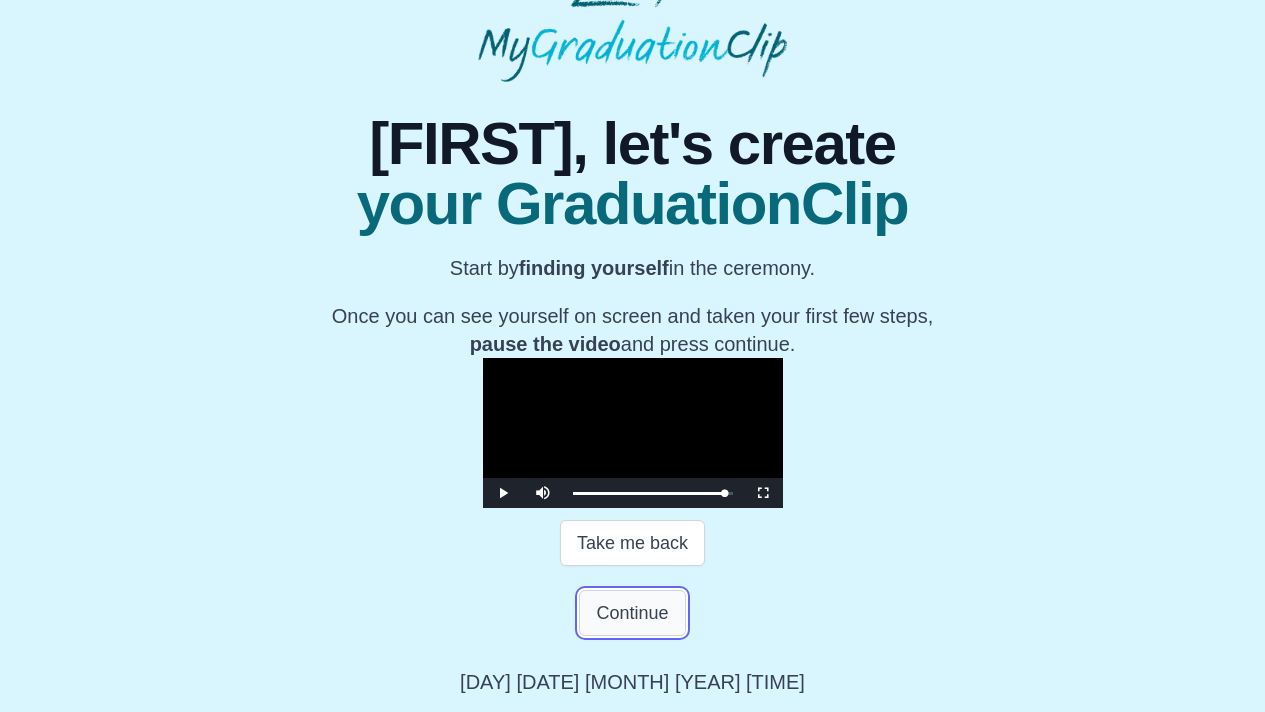 click on "Continue" at bounding box center (632, 613) 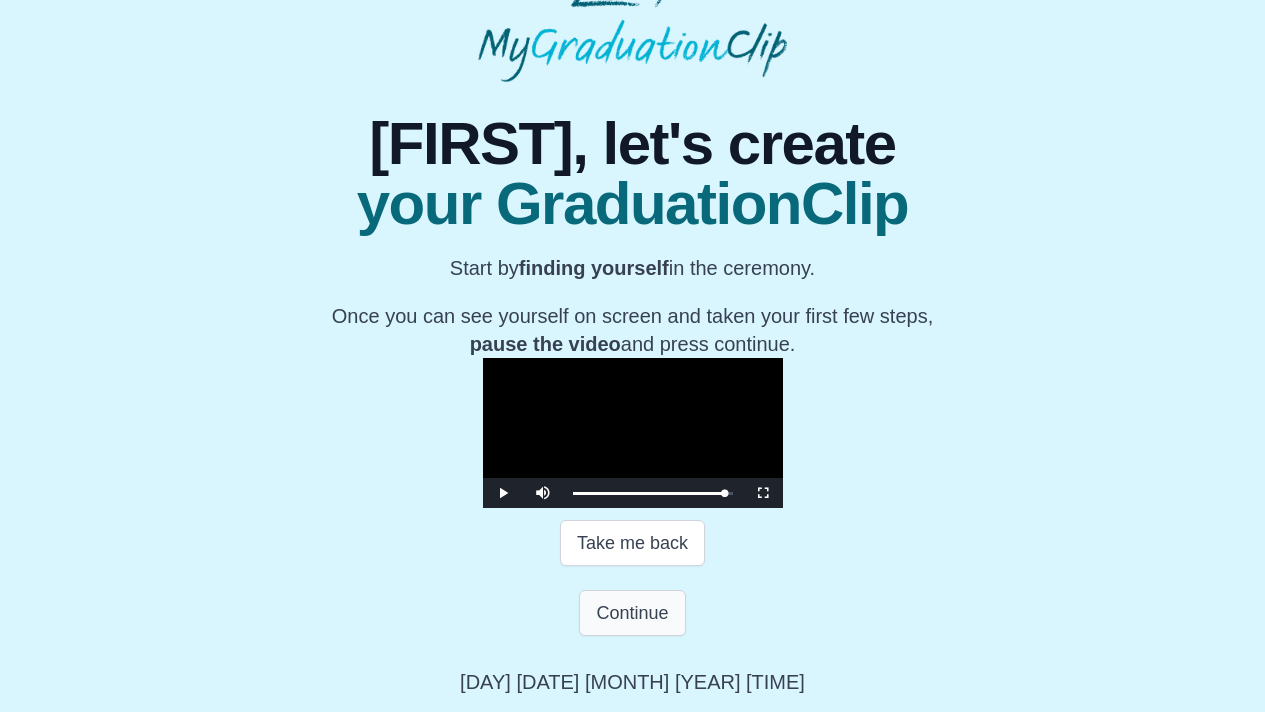 scroll, scrollTop: 0, scrollLeft: 0, axis: both 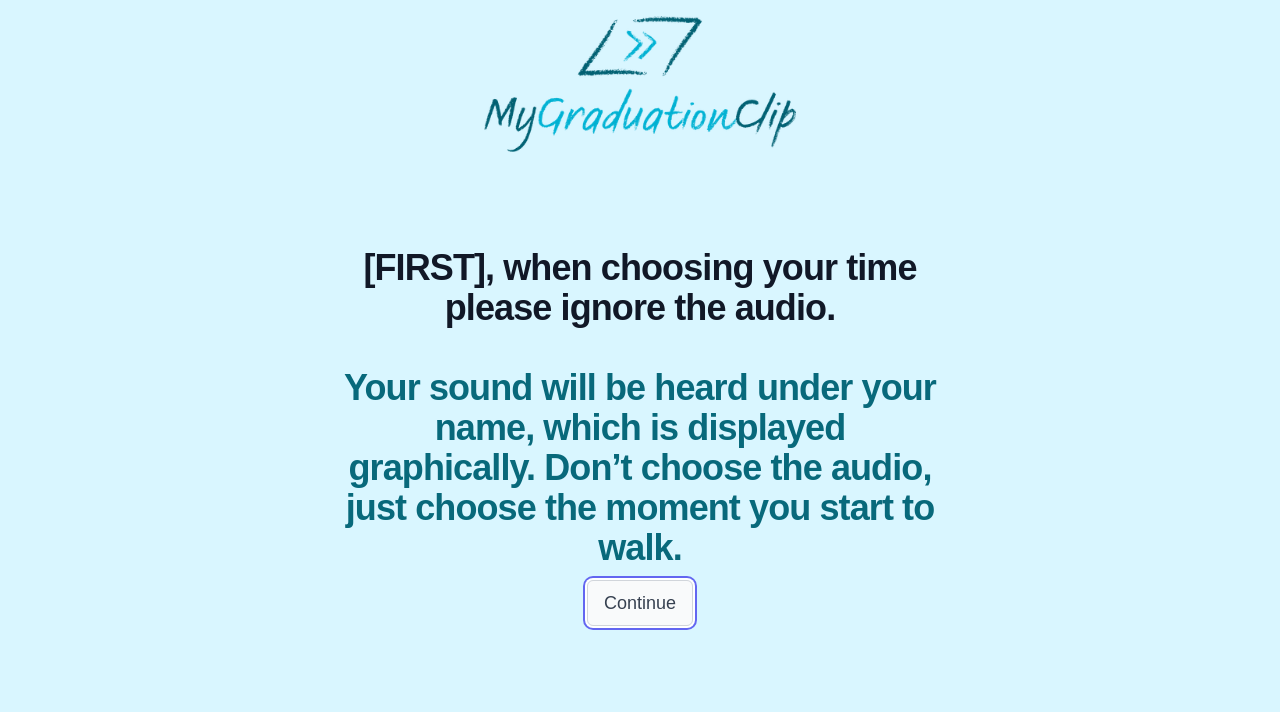 click on "Continue" at bounding box center (640, 603) 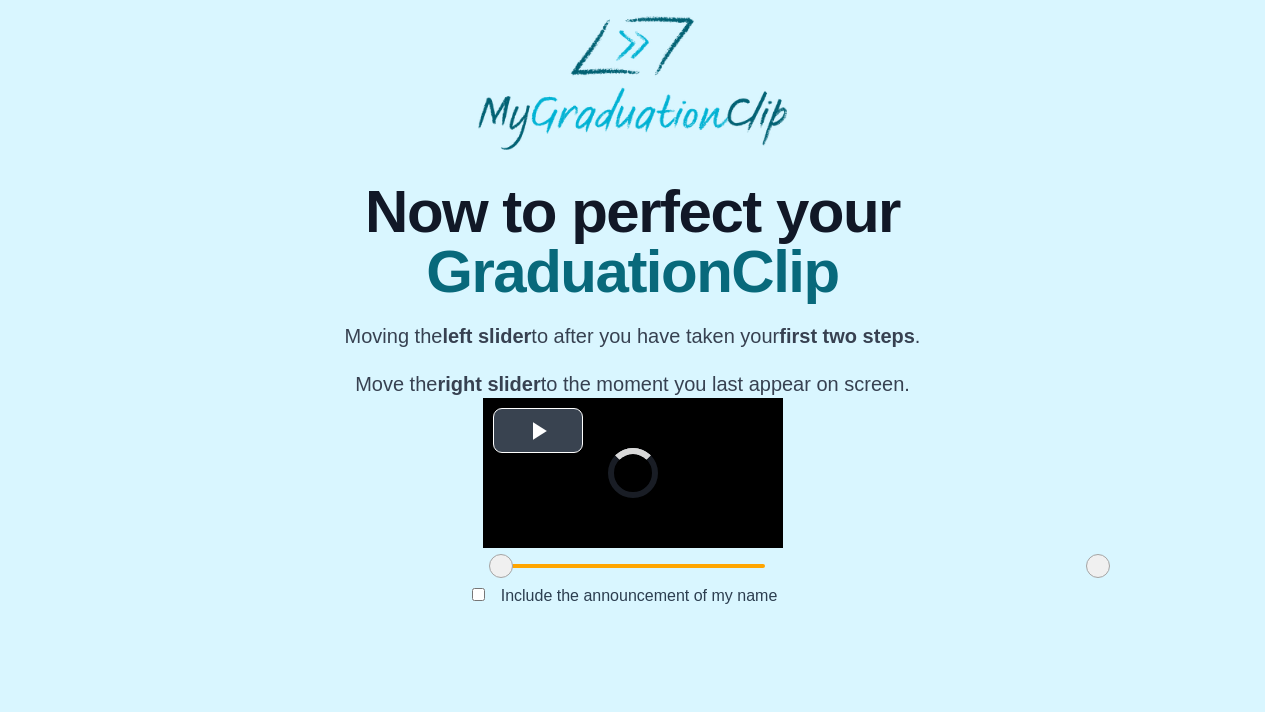scroll, scrollTop: 156, scrollLeft: 0, axis: vertical 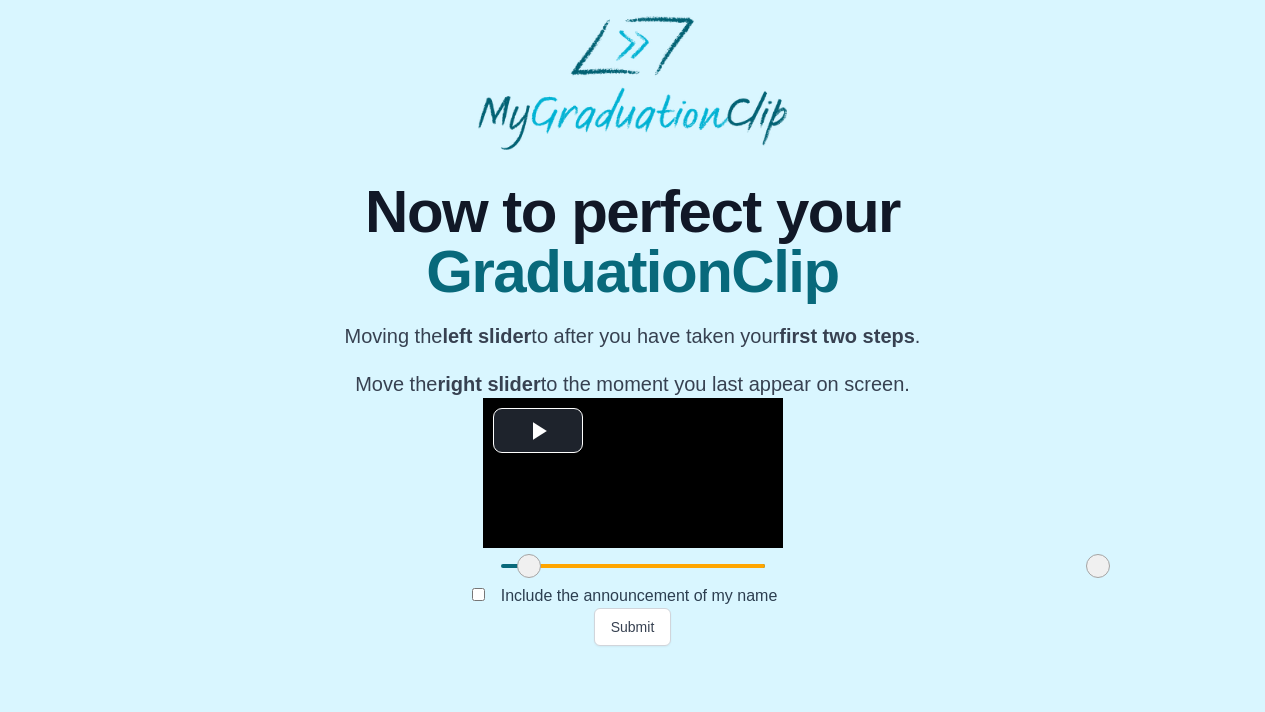 drag, startPoint x: 338, startPoint y: 620, endPoint x: 366, endPoint y: 622, distance: 28.071337 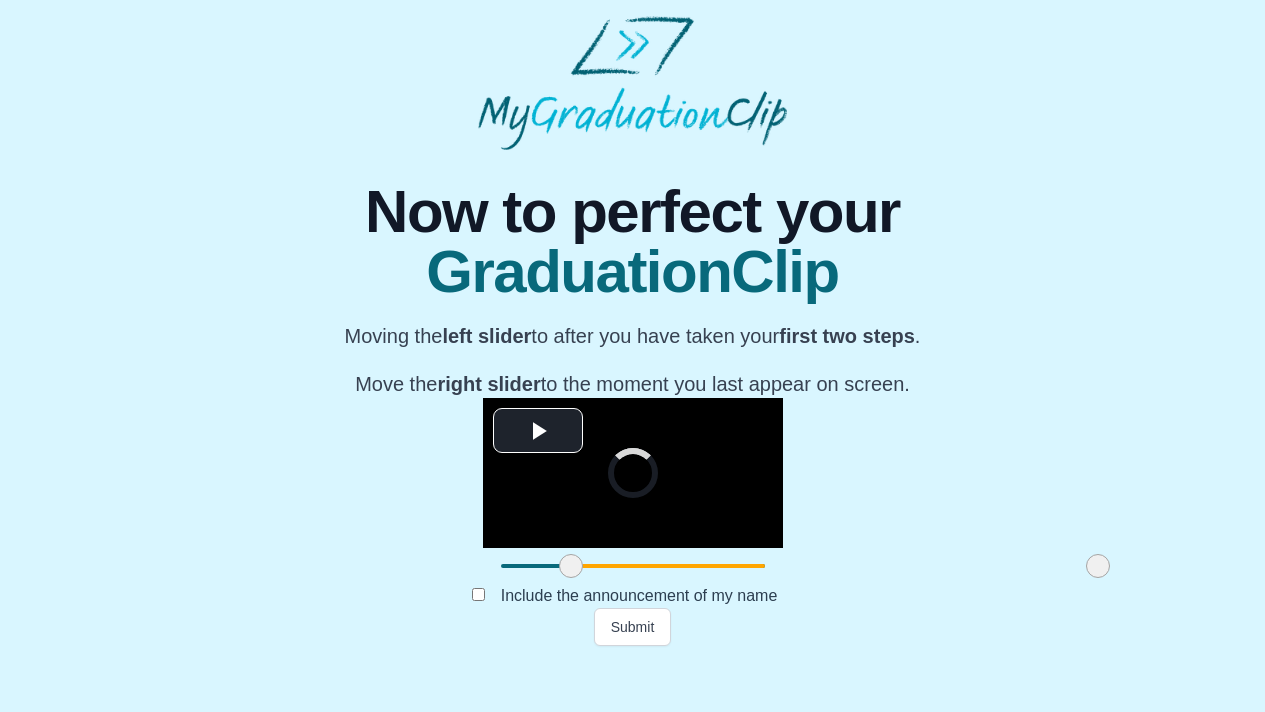 drag, startPoint x: 366, startPoint y: 622, endPoint x: 409, endPoint y: 621, distance: 43.011627 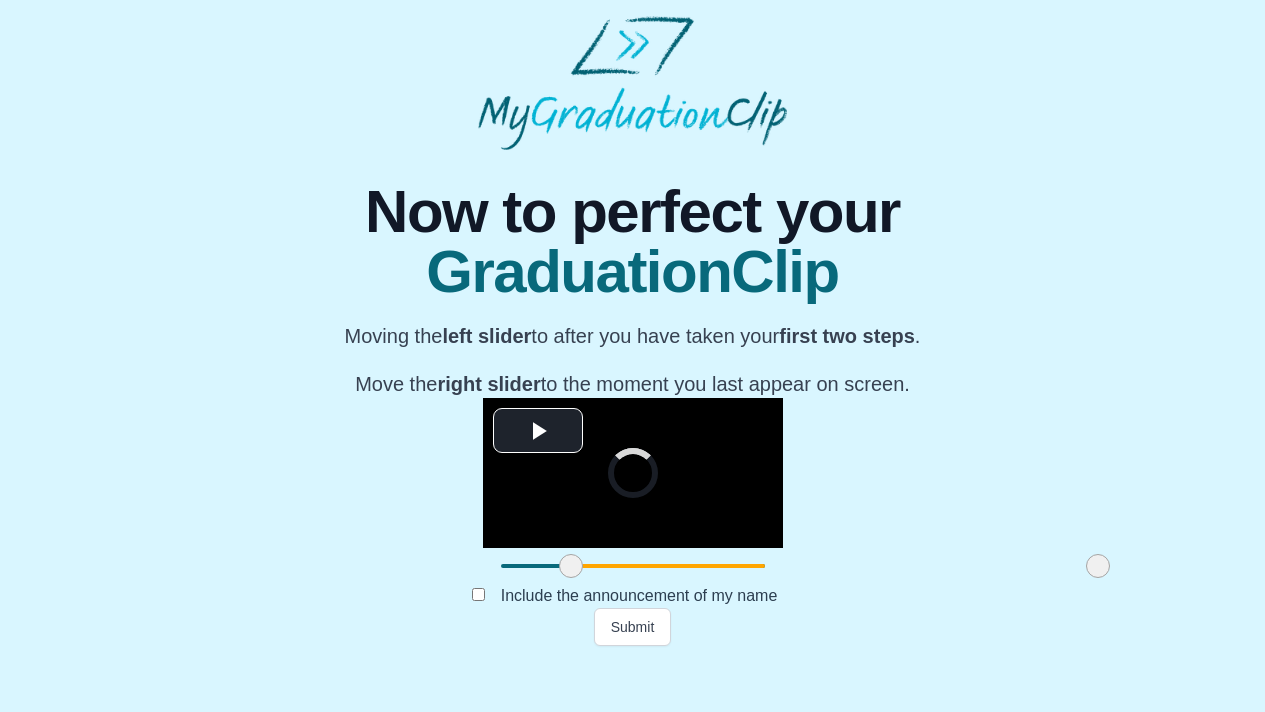 click at bounding box center (571, 566) 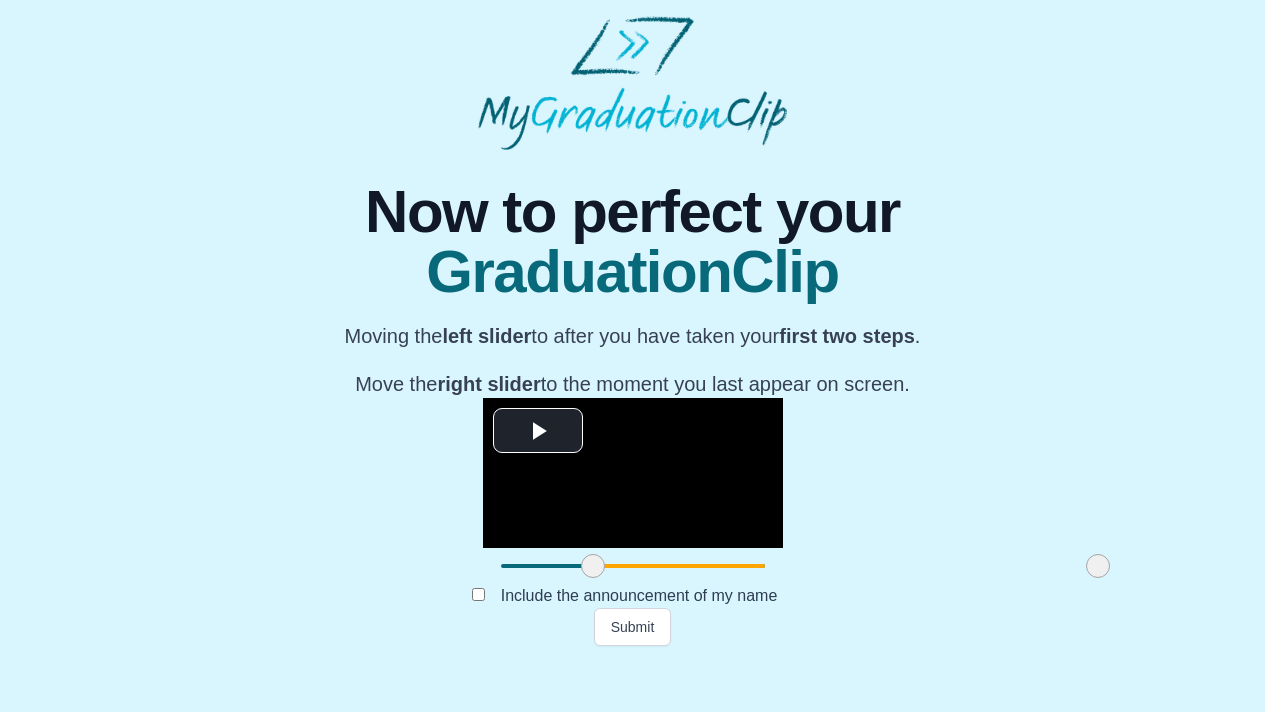 drag, startPoint x: 409, startPoint y: 621, endPoint x: 430, endPoint y: 621, distance: 21 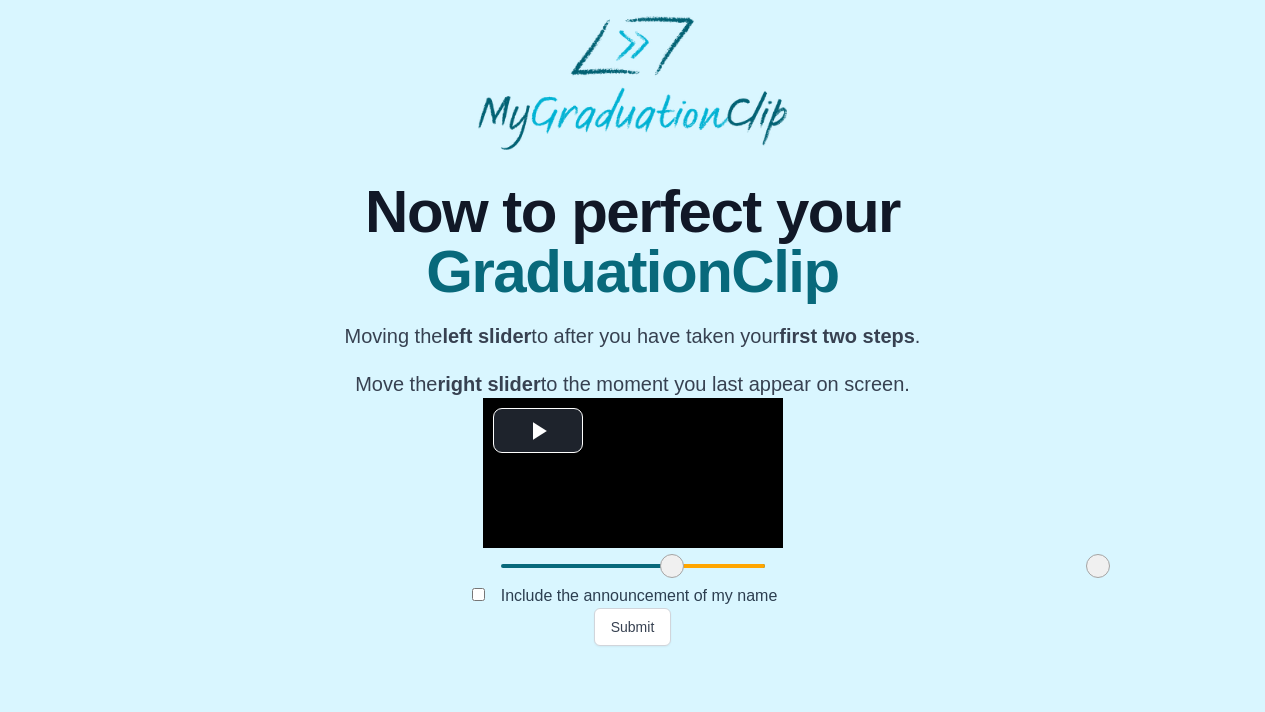 drag, startPoint x: 430, startPoint y: 621, endPoint x: 509, endPoint y: 629, distance: 79.40403 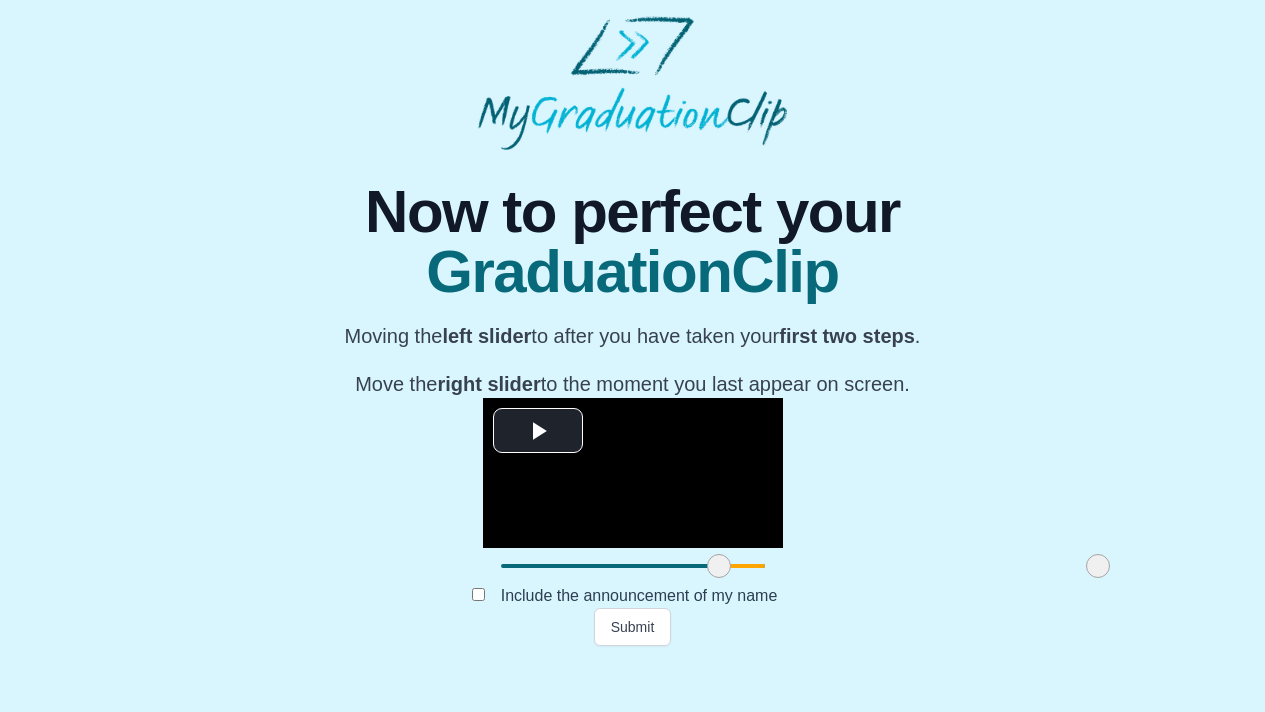 drag, startPoint x: 507, startPoint y: 614, endPoint x: 558, endPoint y: 624, distance: 51.971146 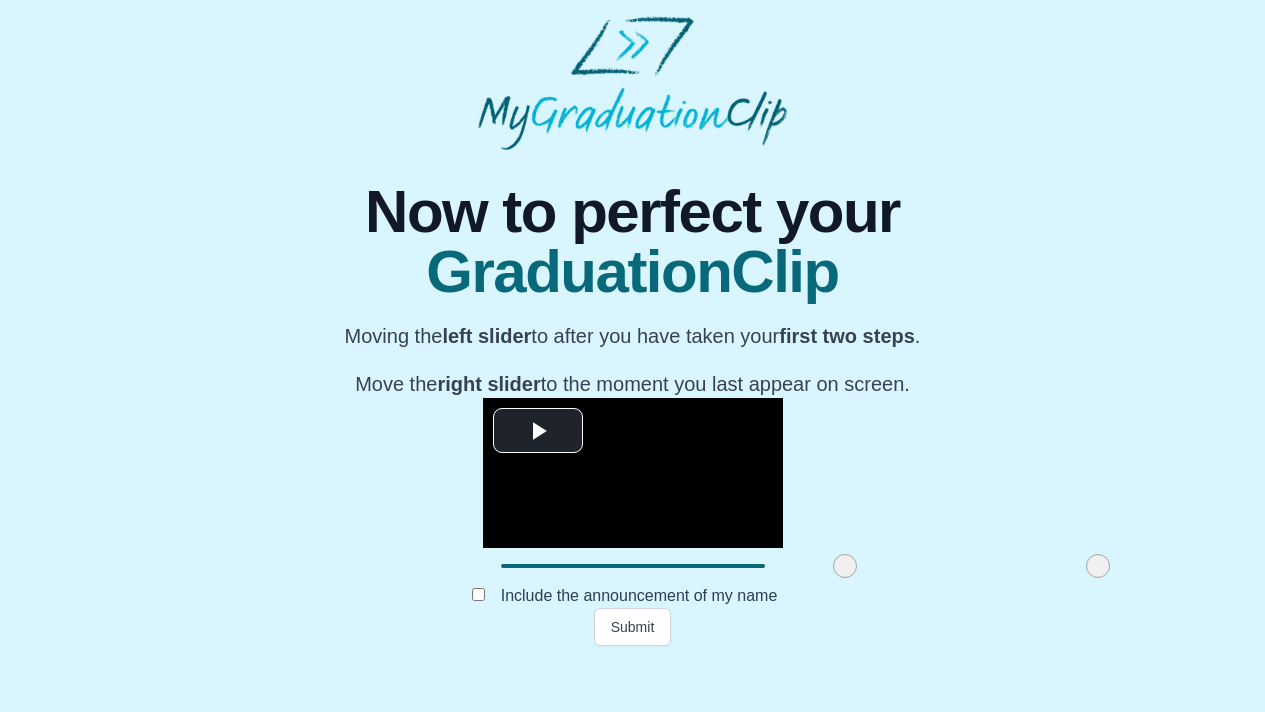 drag, startPoint x: 566, startPoint y: 620, endPoint x: 688, endPoint y: 625, distance: 122.10242 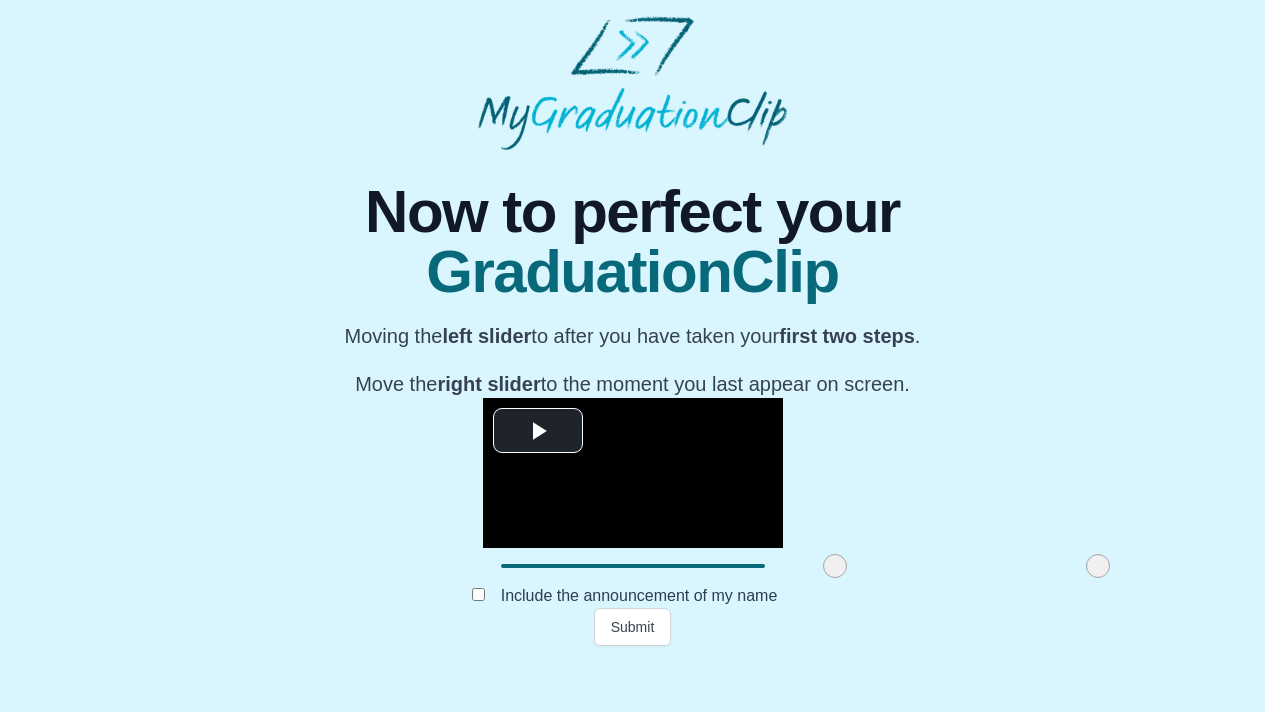 drag, startPoint x: 687, startPoint y: 624, endPoint x: 677, endPoint y: 626, distance: 10.198039 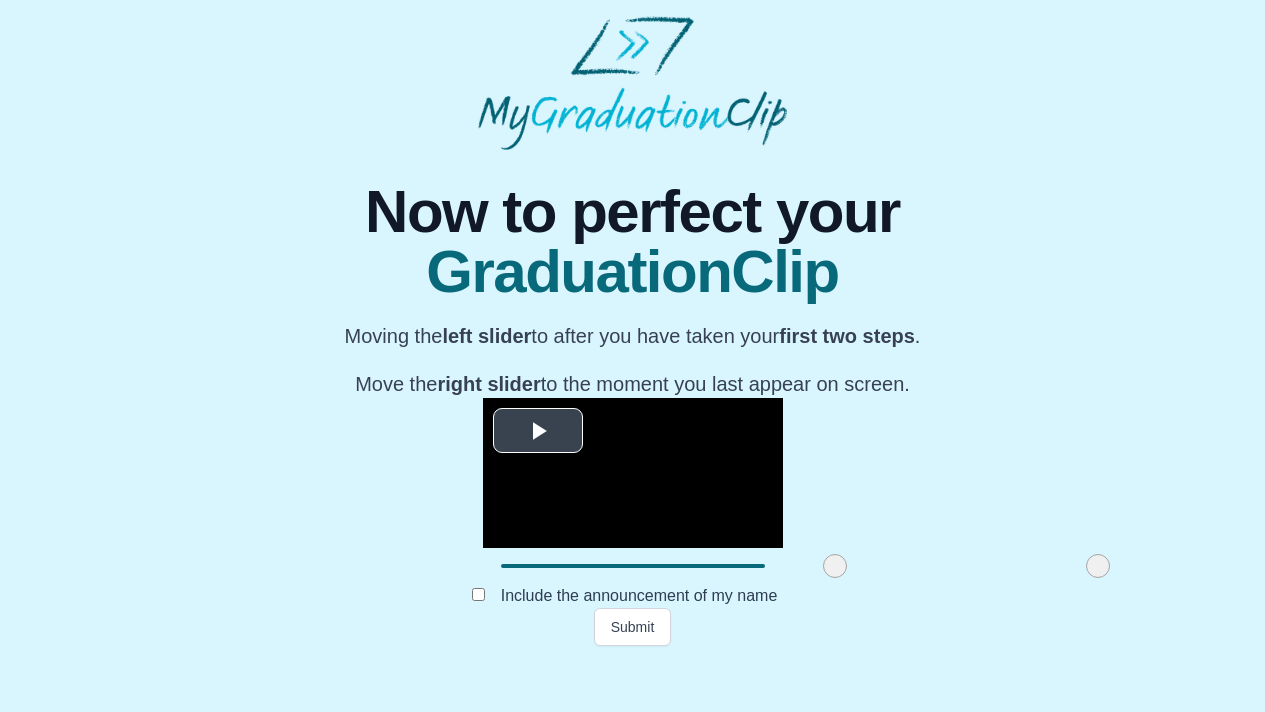 click at bounding box center (538, 431) 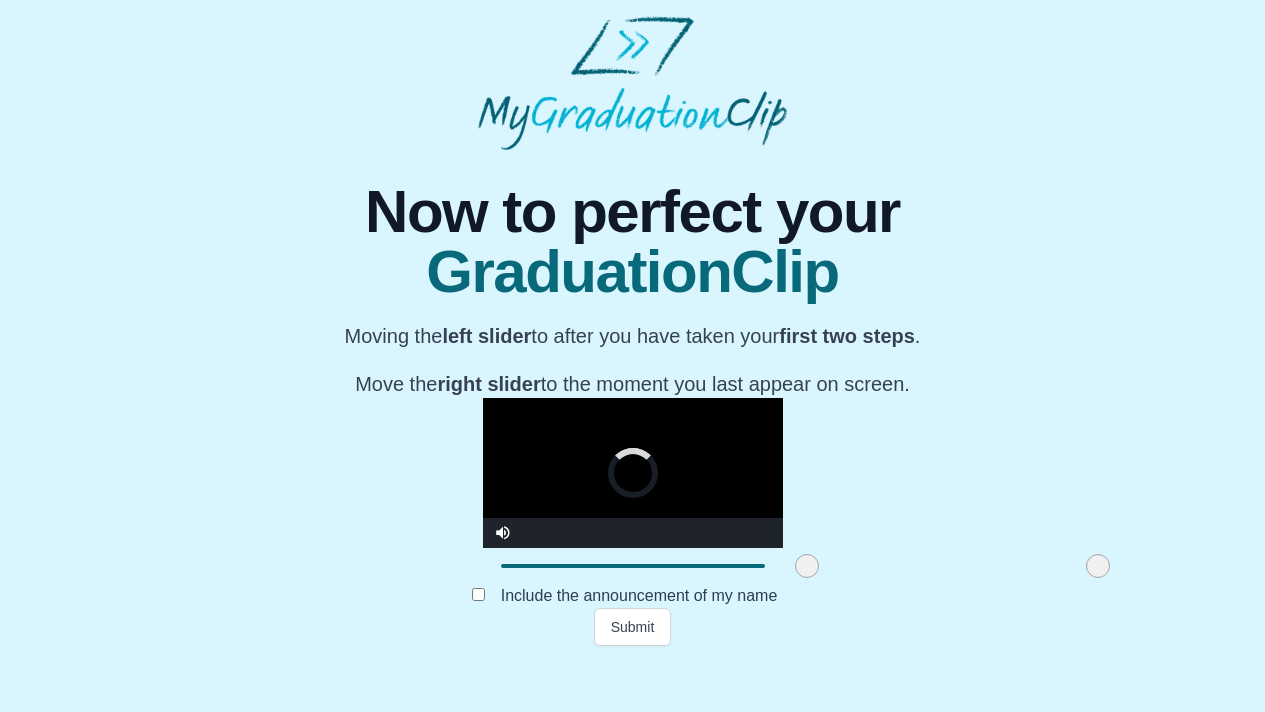 drag, startPoint x: 664, startPoint y: 616, endPoint x: 636, endPoint y: 615, distance: 28.01785 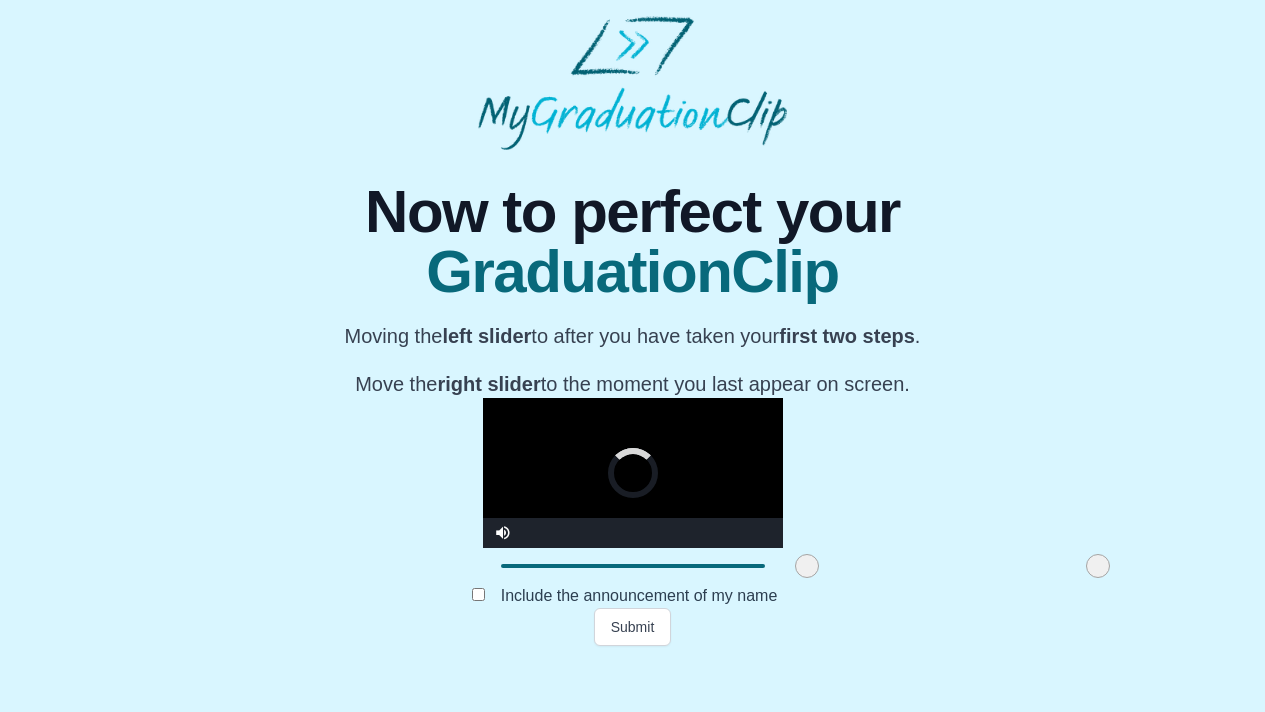 click at bounding box center (807, 566) 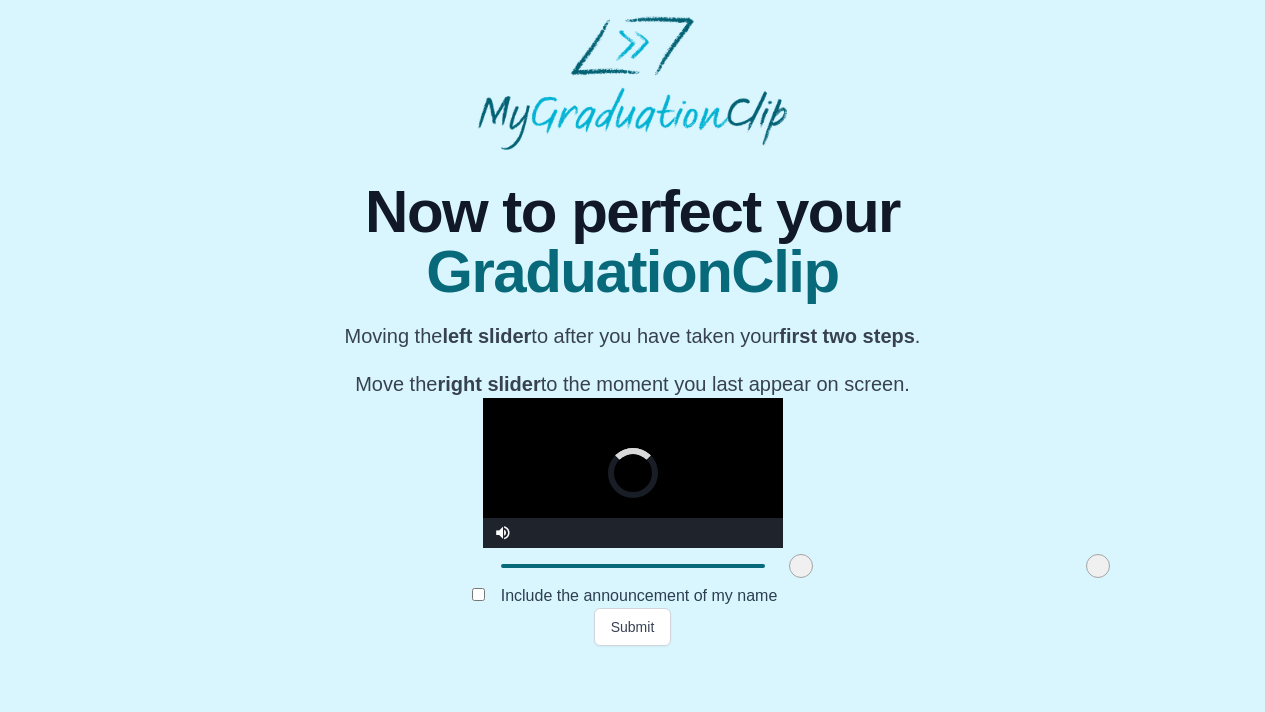 click at bounding box center [801, 566] 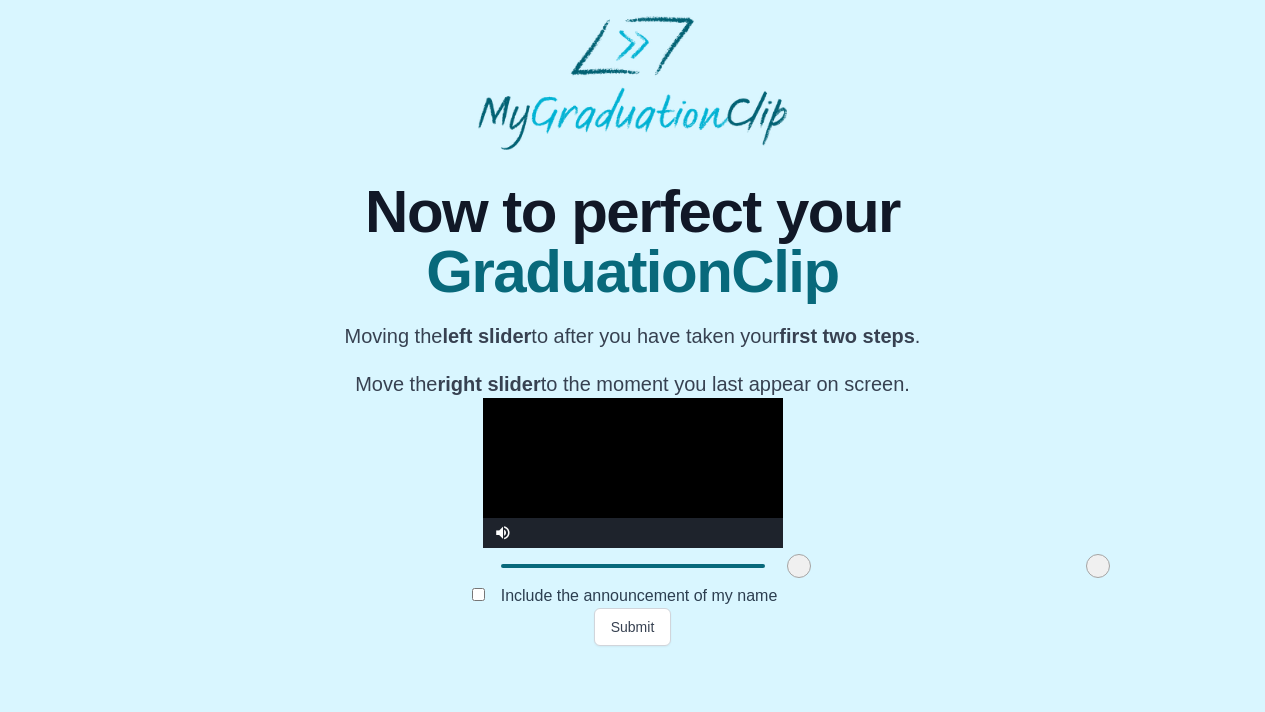click at bounding box center (633, 473) 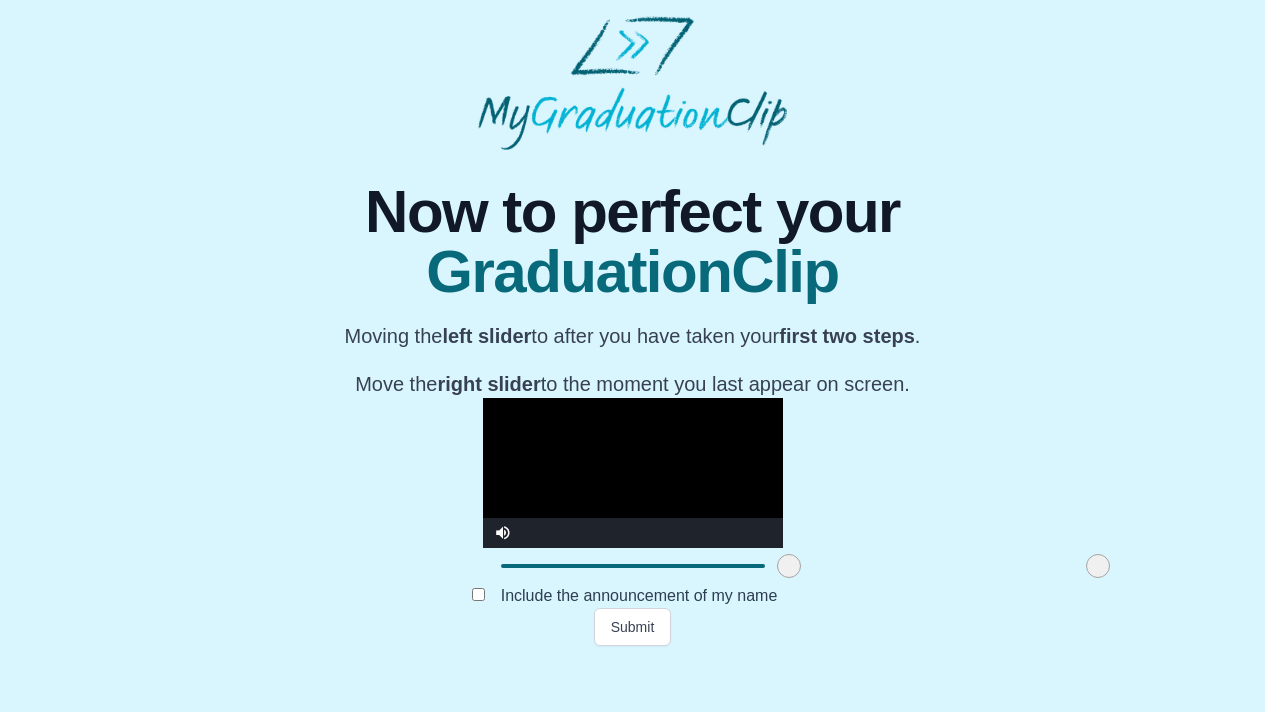 click at bounding box center [789, 566] 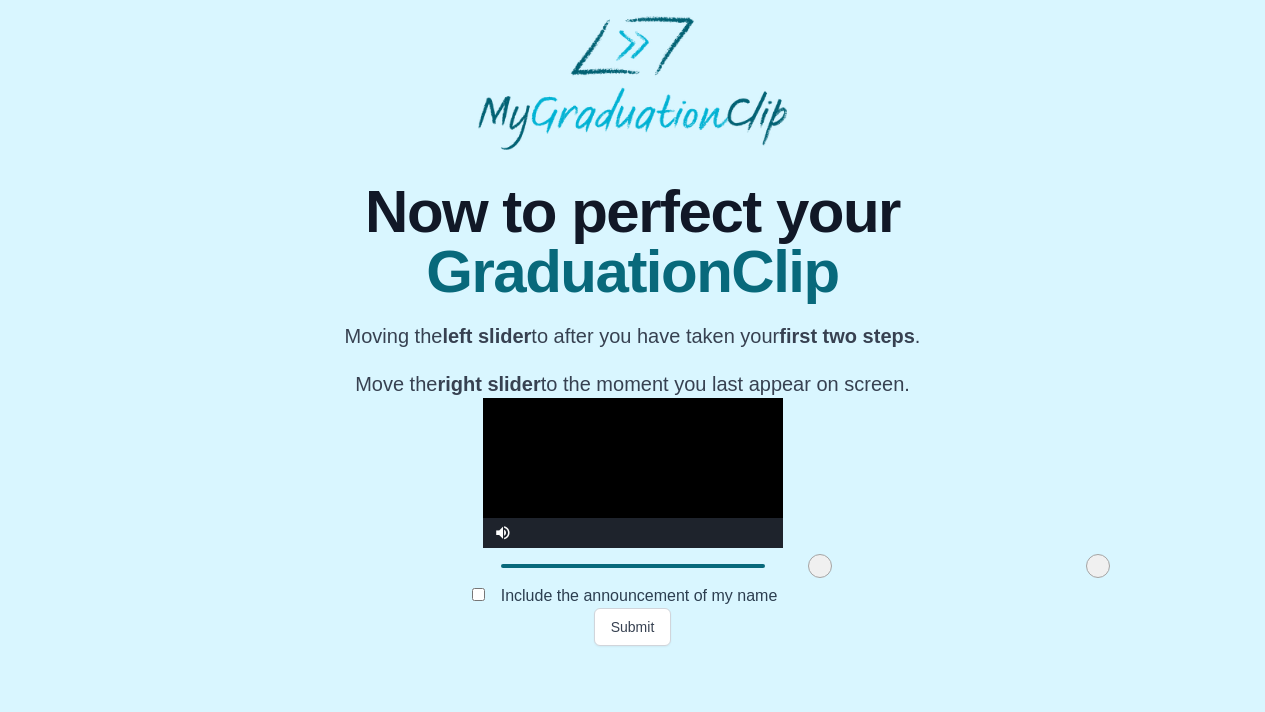 drag, startPoint x: 620, startPoint y: 610, endPoint x: 651, endPoint y: 617, distance: 31.780497 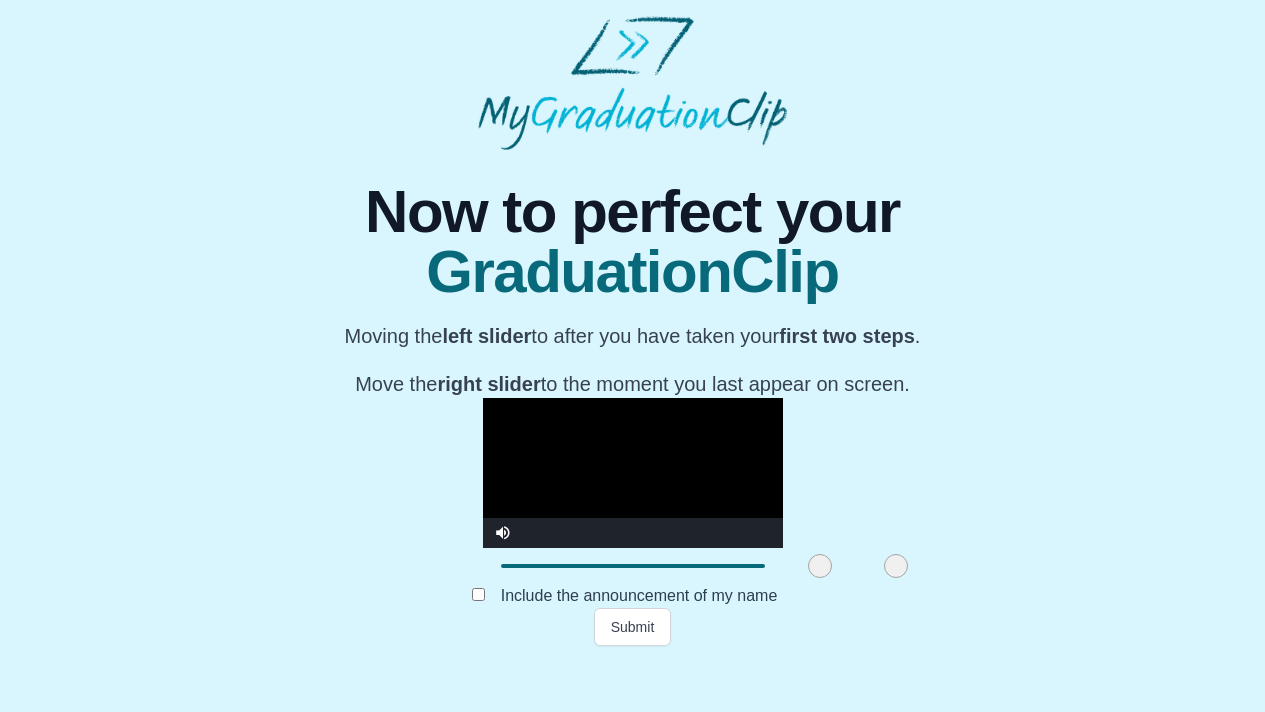 drag, startPoint x: 931, startPoint y: 613, endPoint x: 729, endPoint y: 599, distance: 202.48457 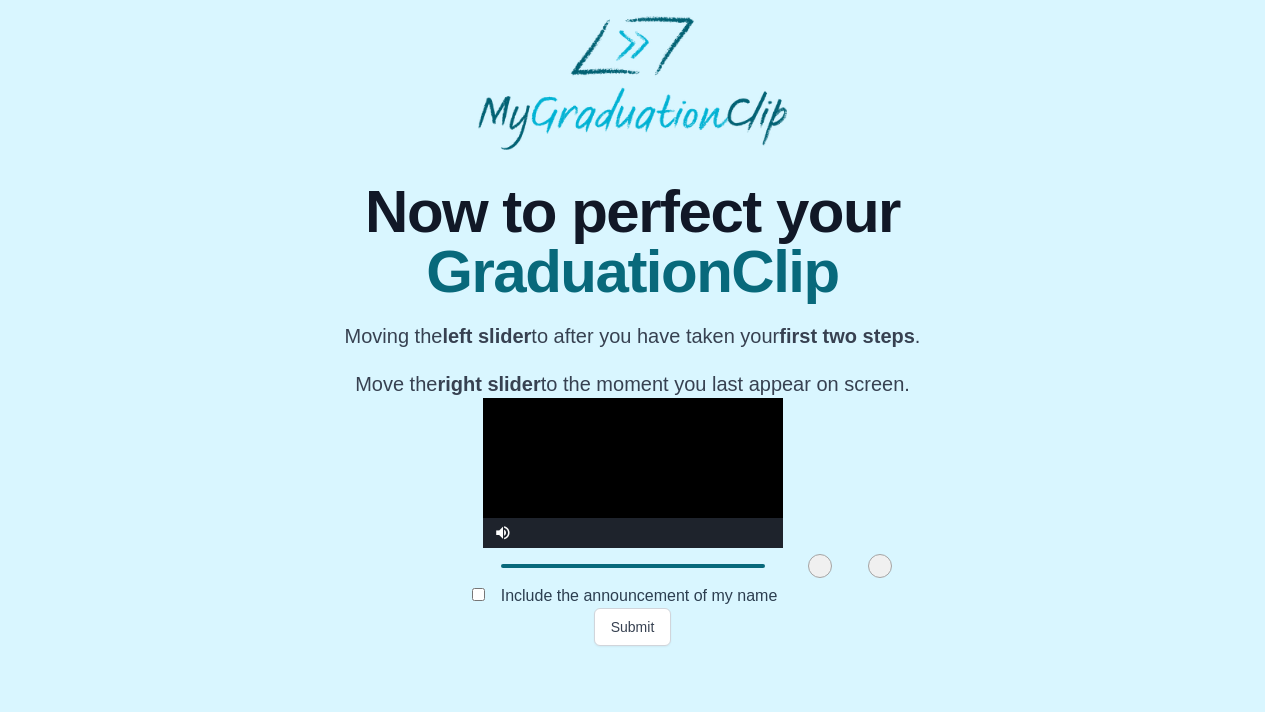 drag, startPoint x: 731, startPoint y: 616, endPoint x: 715, endPoint y: 618, distance: 16.124516 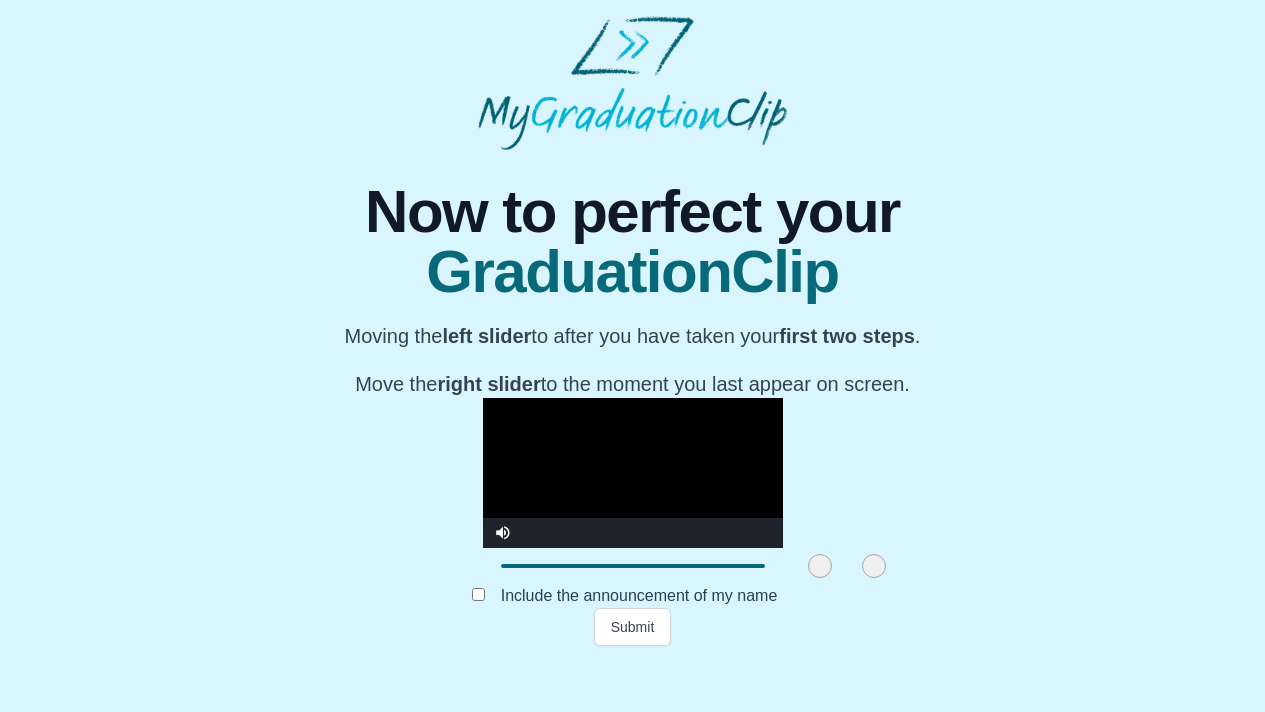 click at bounding box center (874, 566) 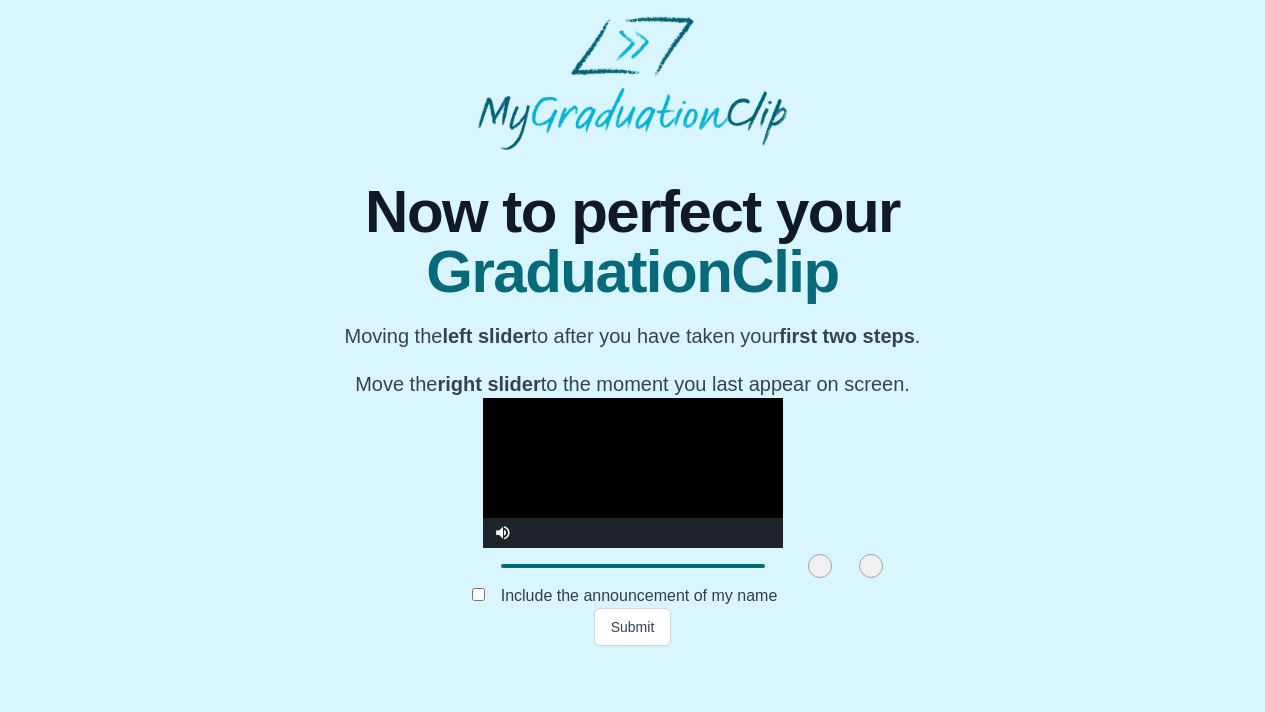 click at bounding box center [871, 566] 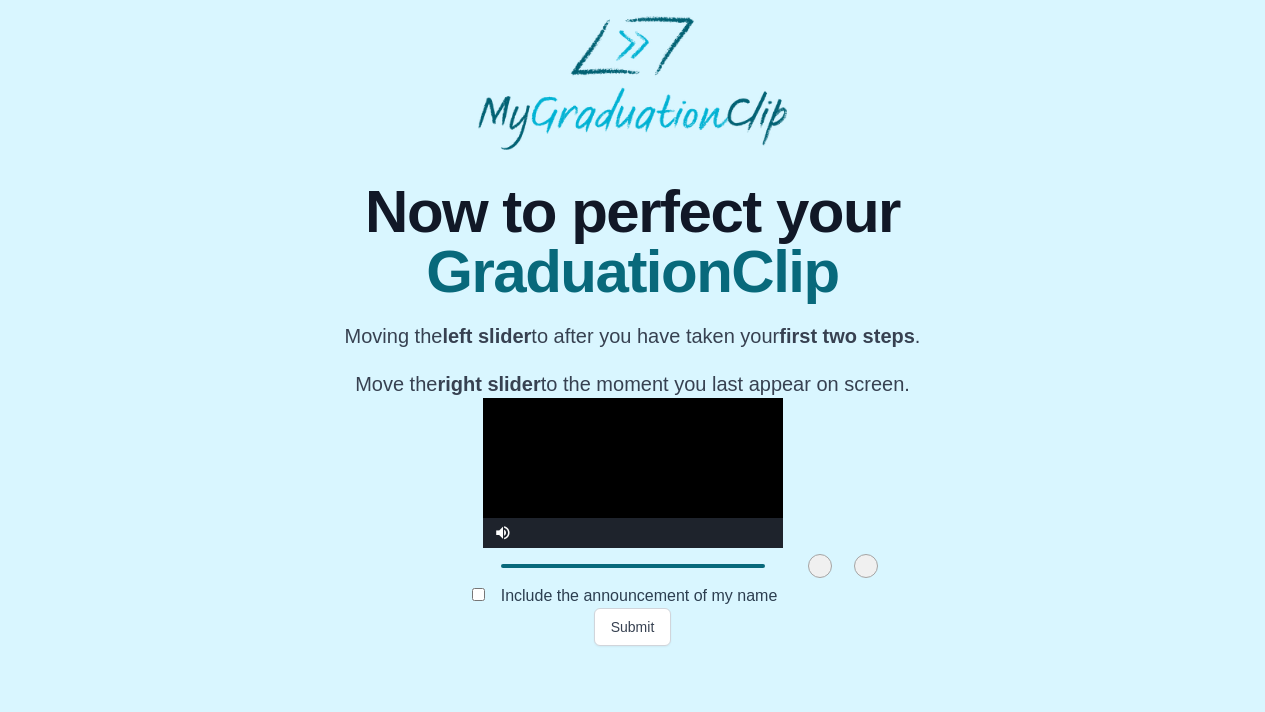 click at bounding box center [866, 566] 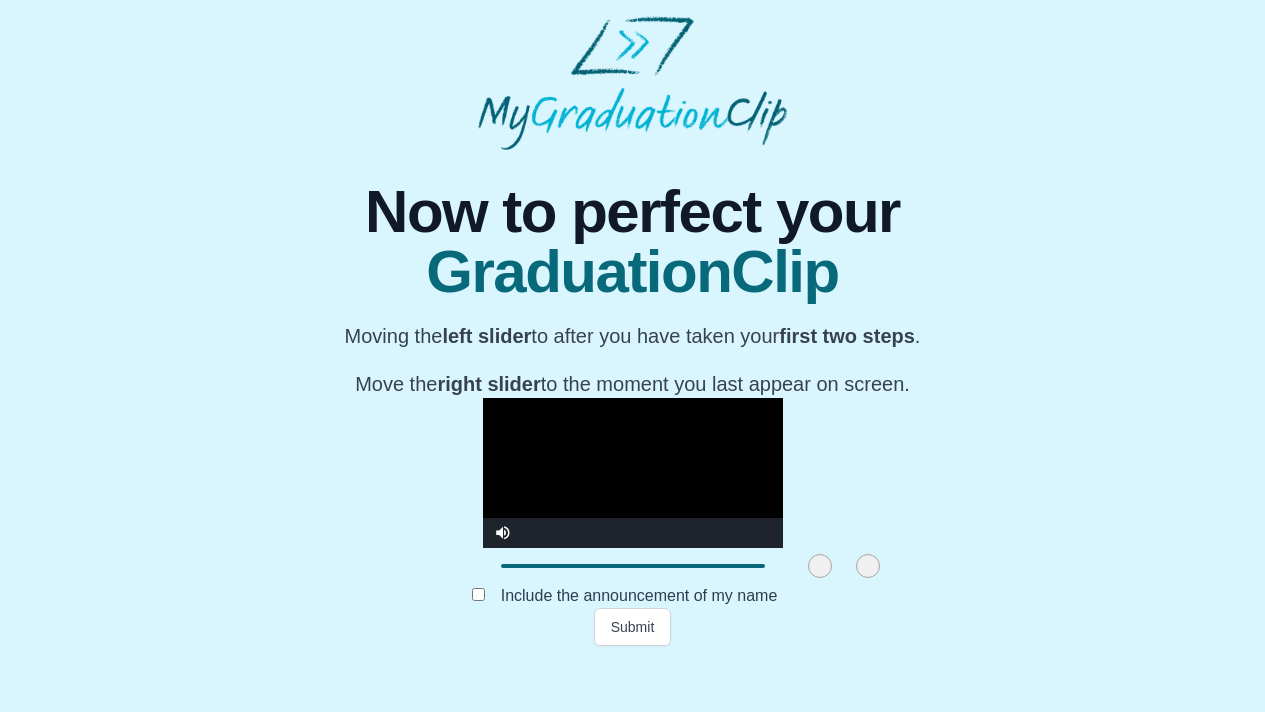 click at bounding box center (633, 473) 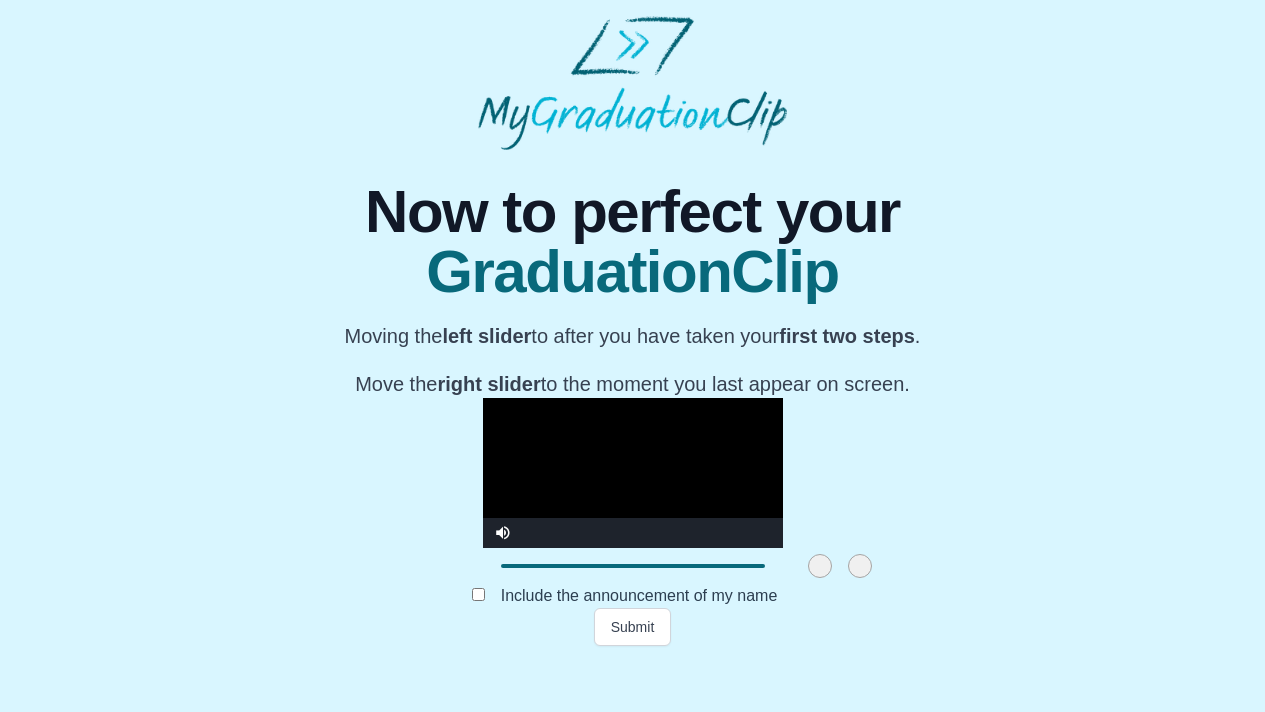 click at bounding box center [860, 566] 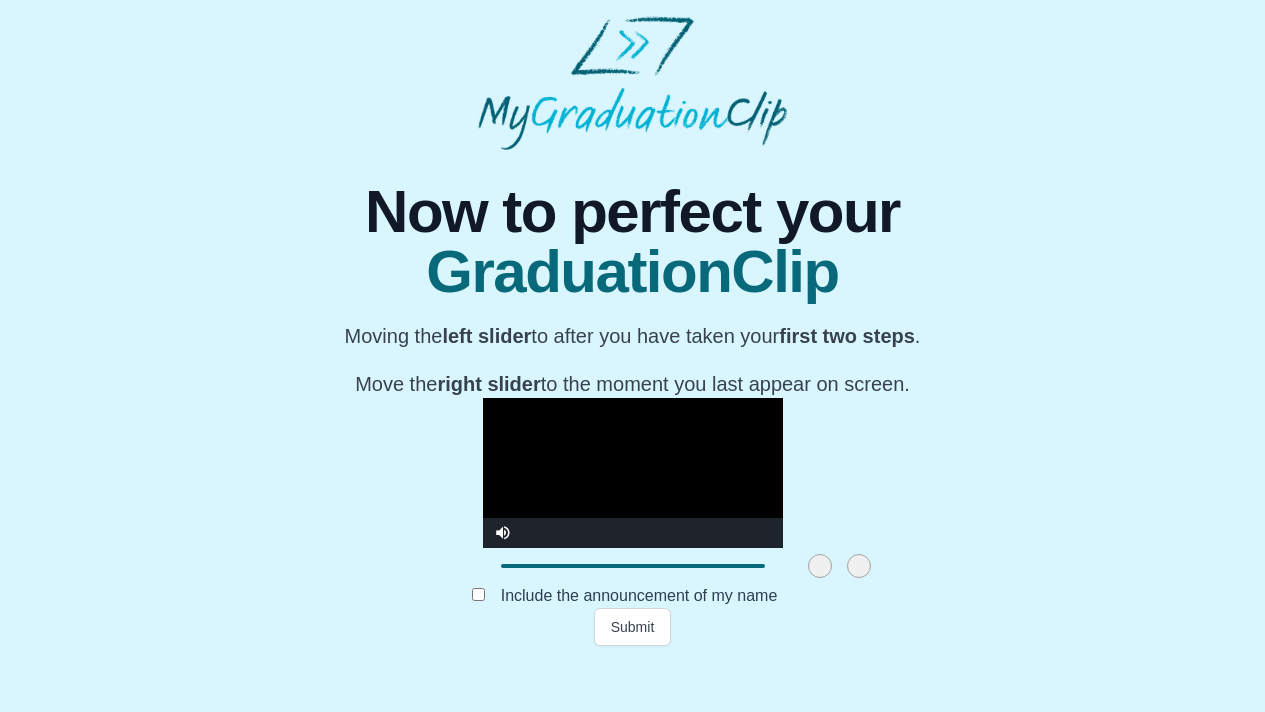 click at bounding box center (633, 473) 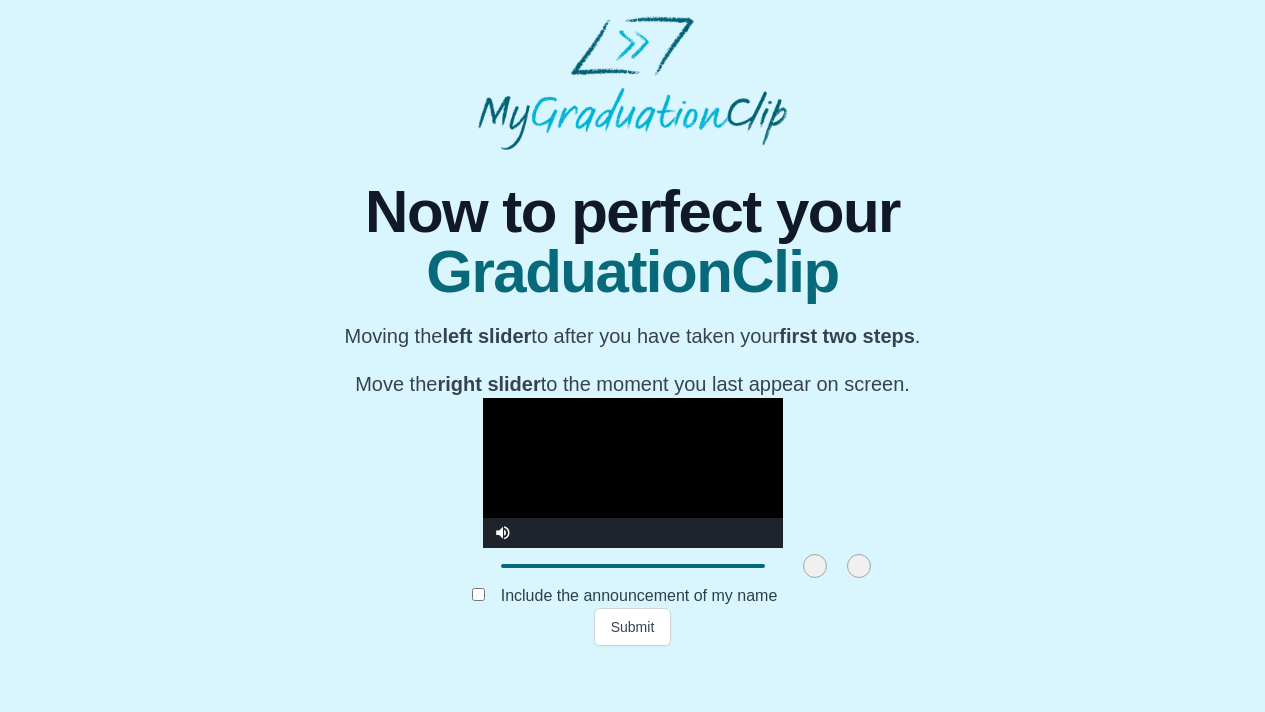 click at bounding box center [815, 566] 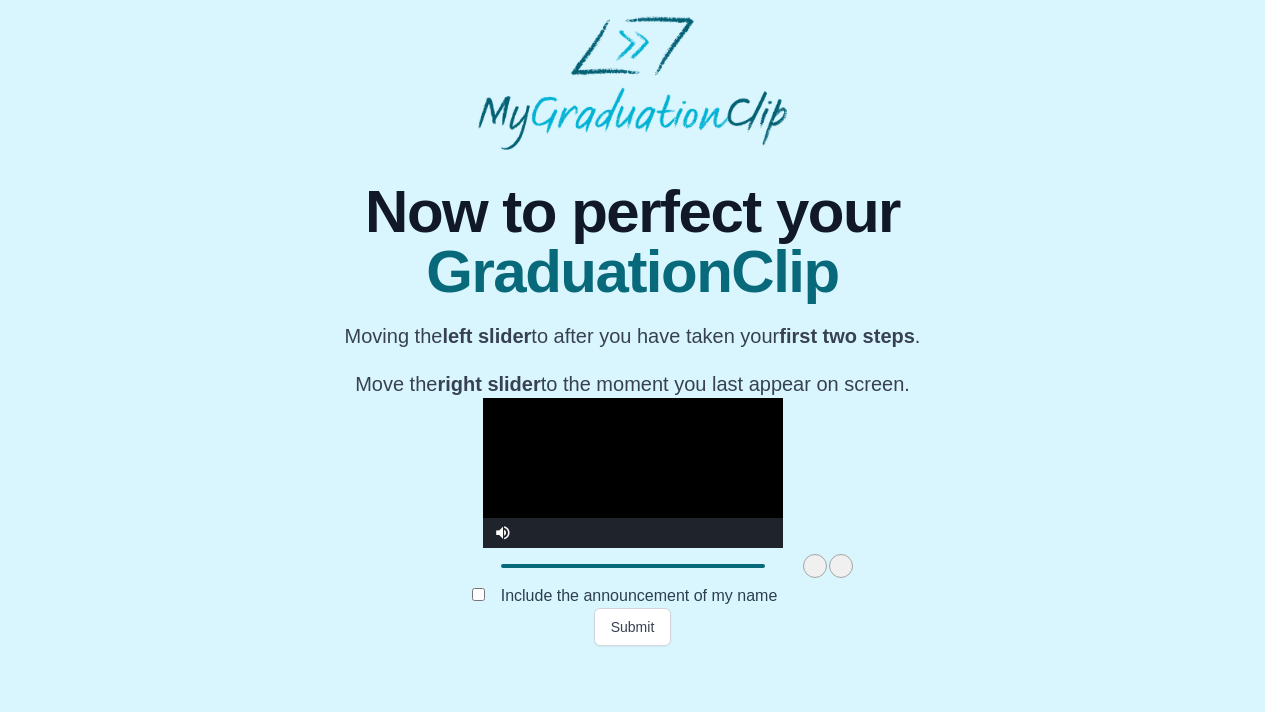 drag, startPoint x: 688, startPoint y: 617, endPoint x: 665, endPoint y: 619, distance: 23.086792 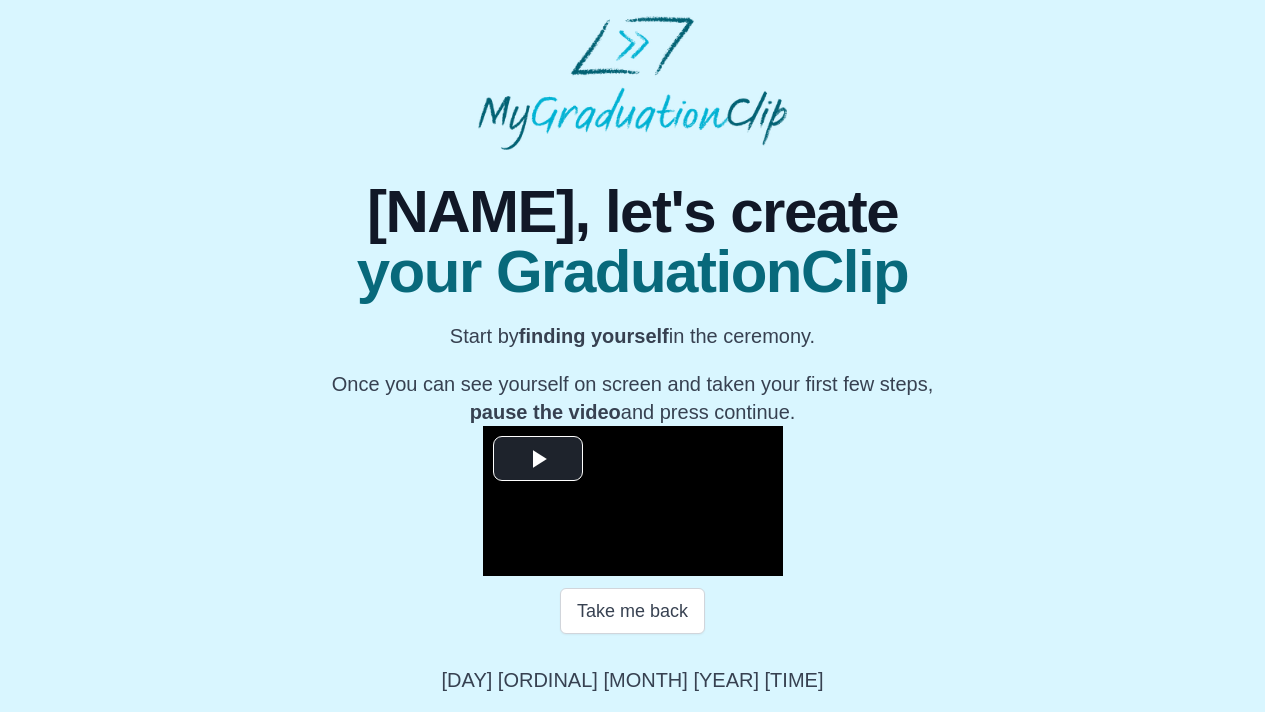 scroll, scrollTop: 259, scrollLeft: 0, axis: vertical 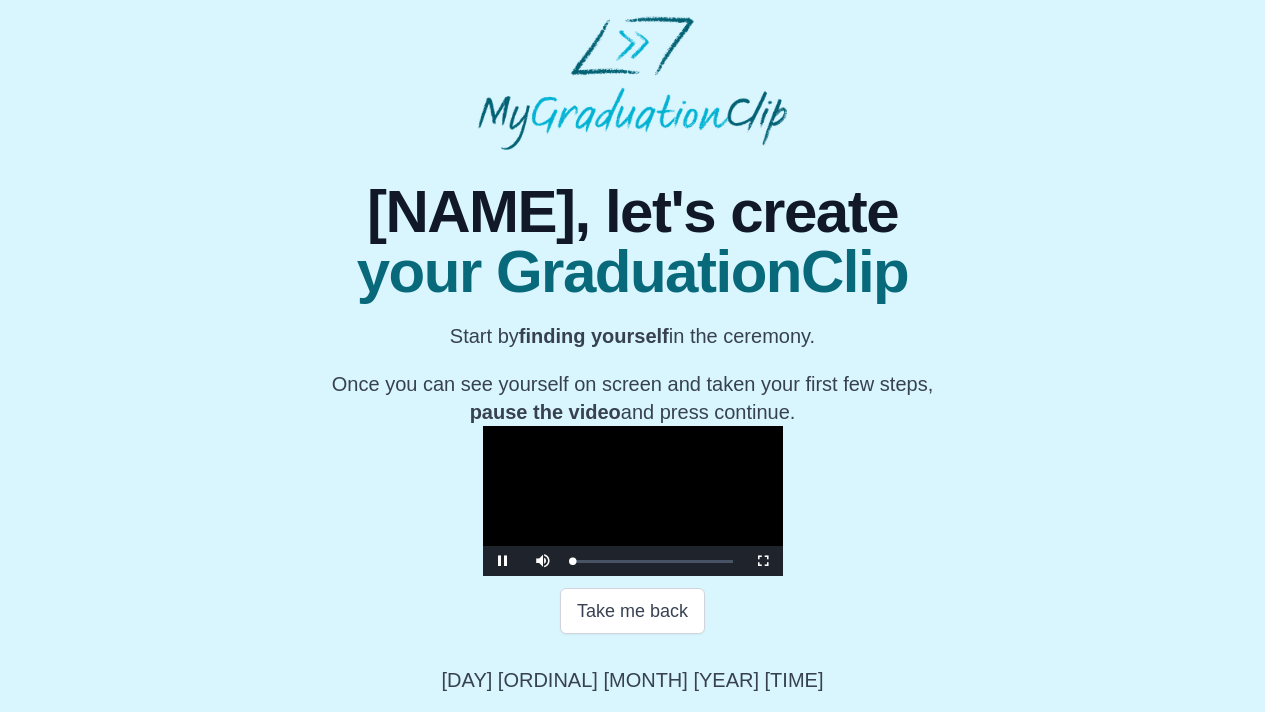 click at bounding box center (633, 501) 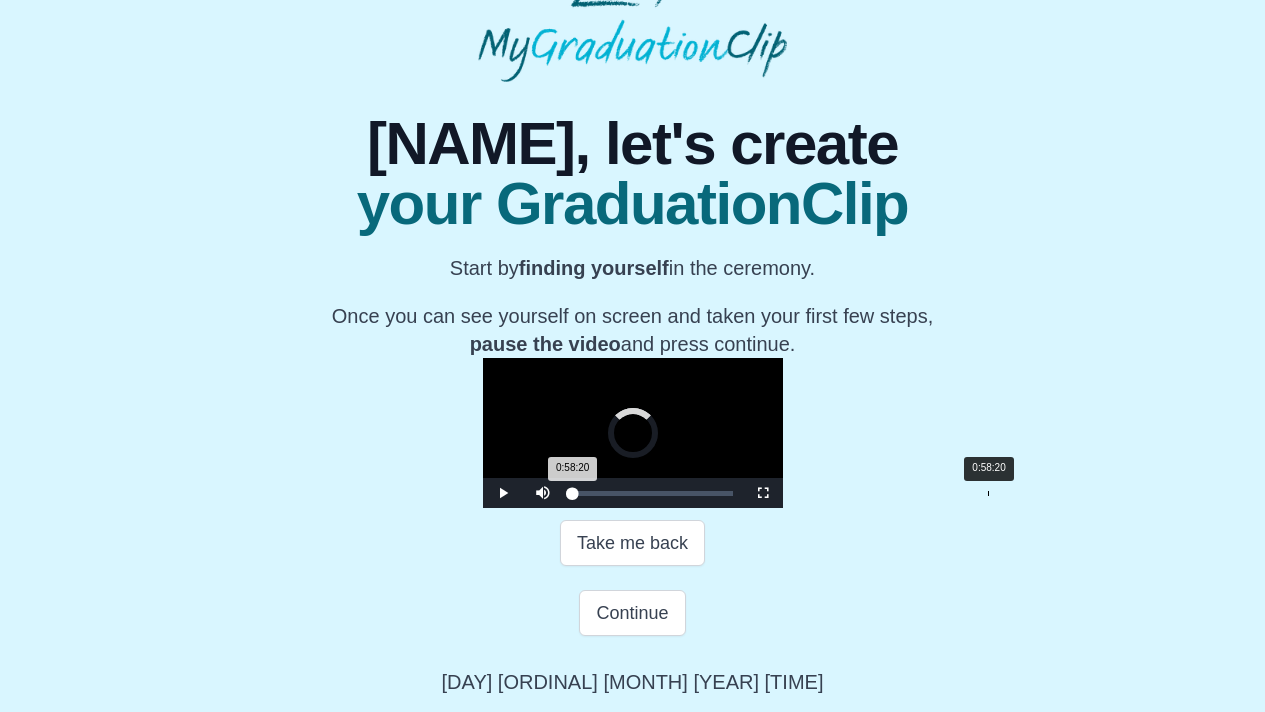 click on "Loaded : 0% 0:58:20 0:58:20 Progress : 0%" at bounding box center [653, 493] 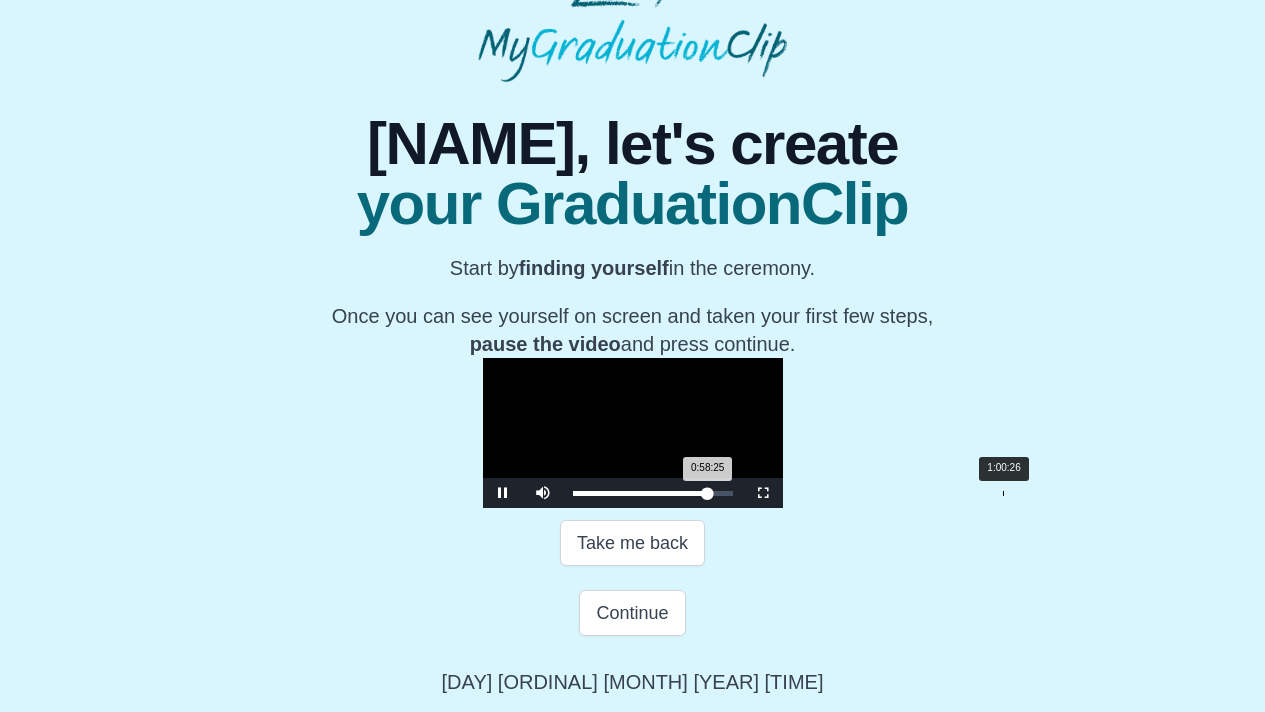 click on "Loaded : 0% 1:00:26 0:58:25 Progress : 0%" at bounding box center (653, 493) 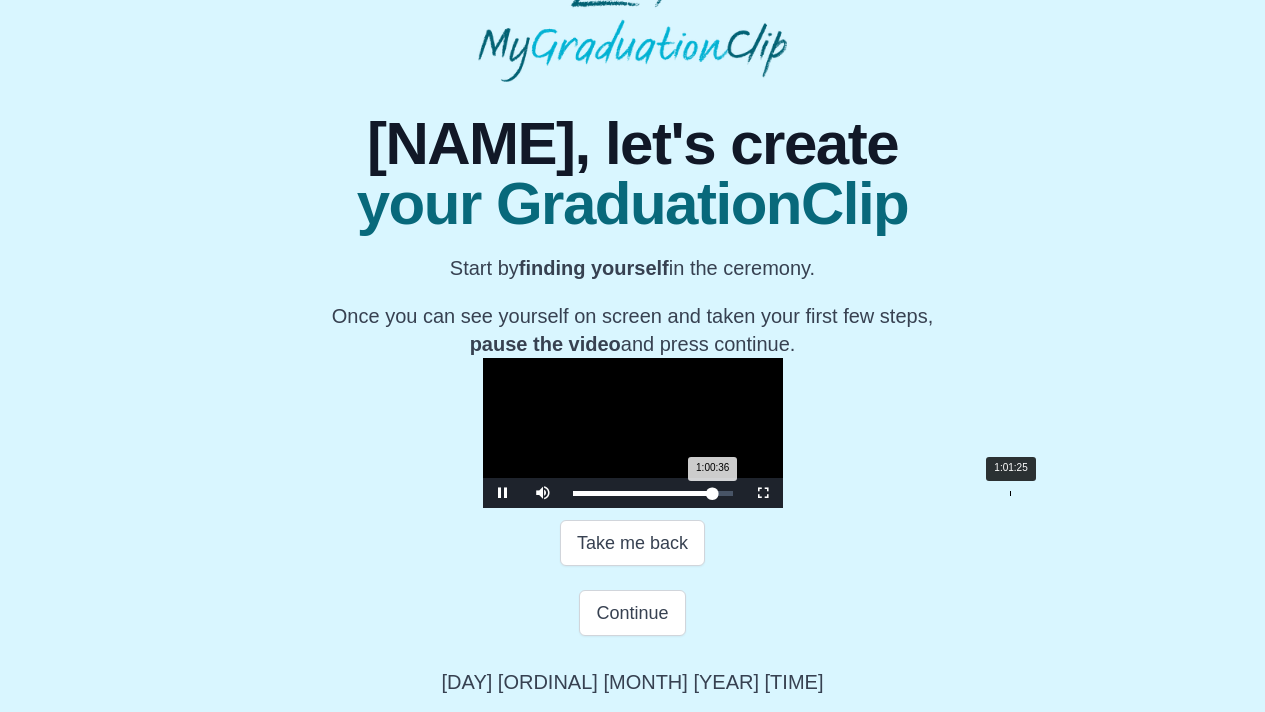 click on "1:00:36 Progress : 0%" at bounding box center (643, 493) 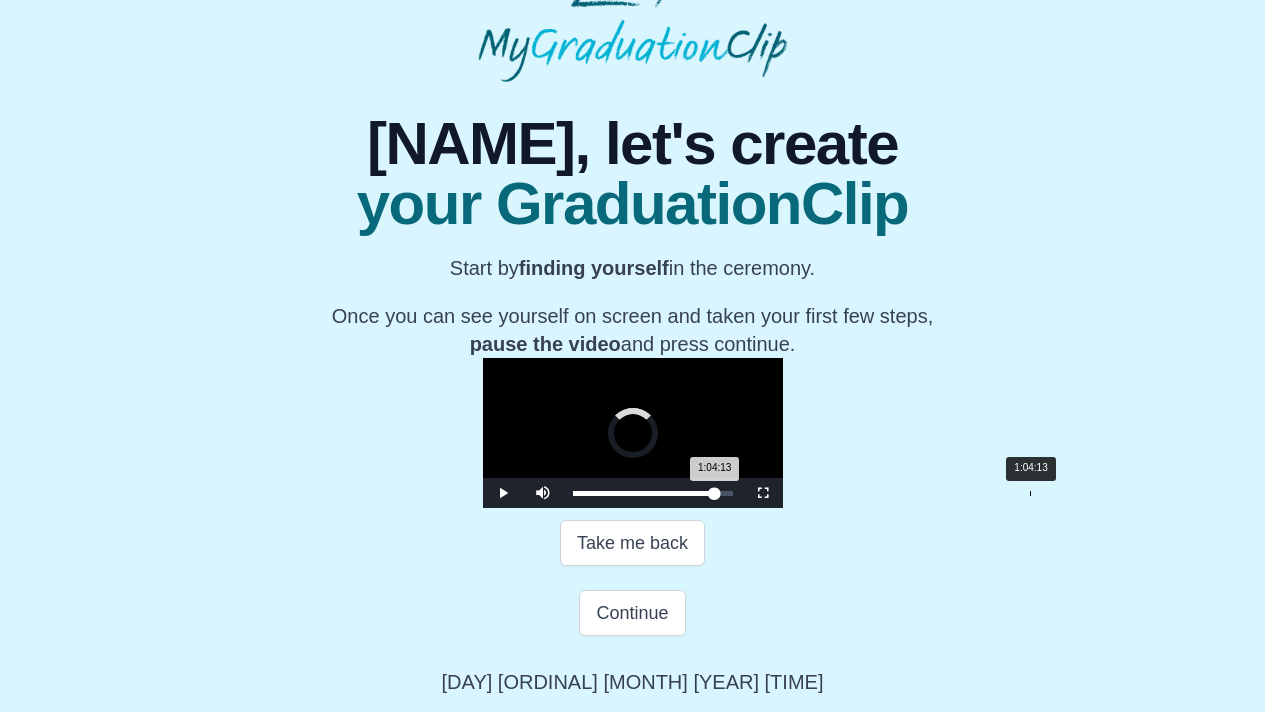 click on "1:04:13" at bounding box center (1030, 493) 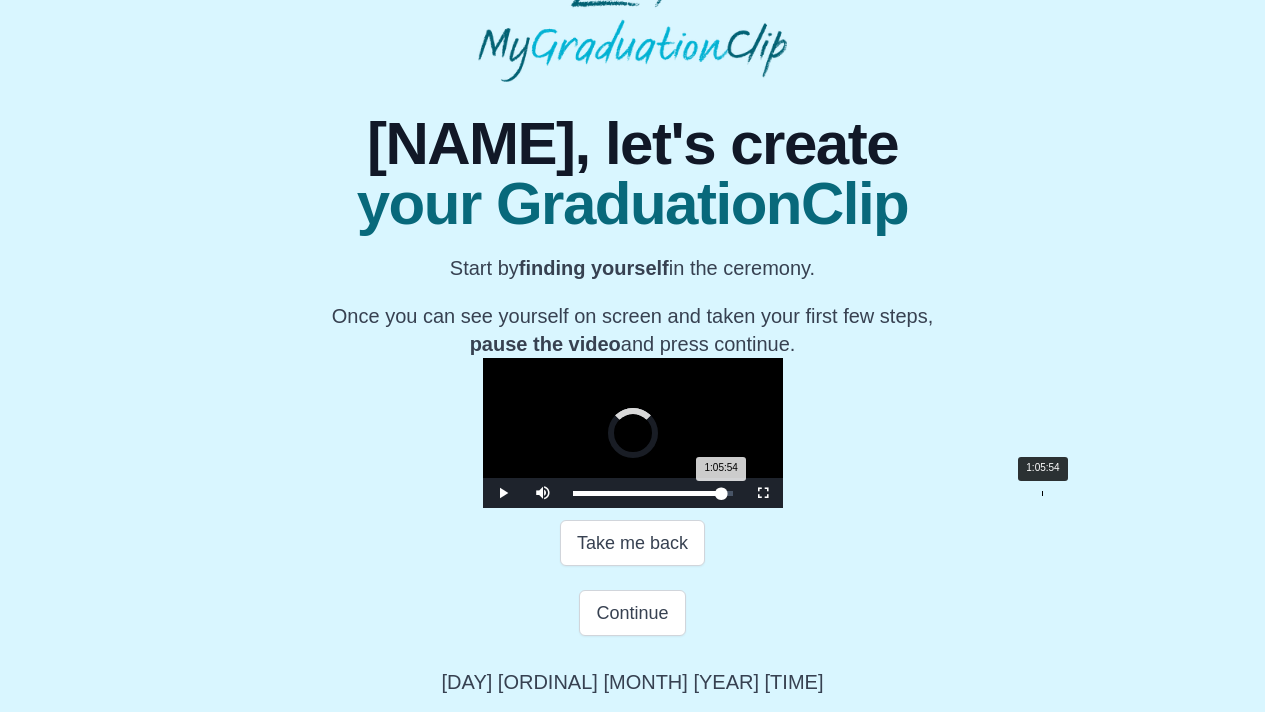 click on "1:05:54" at bounding box center [1042, 493] 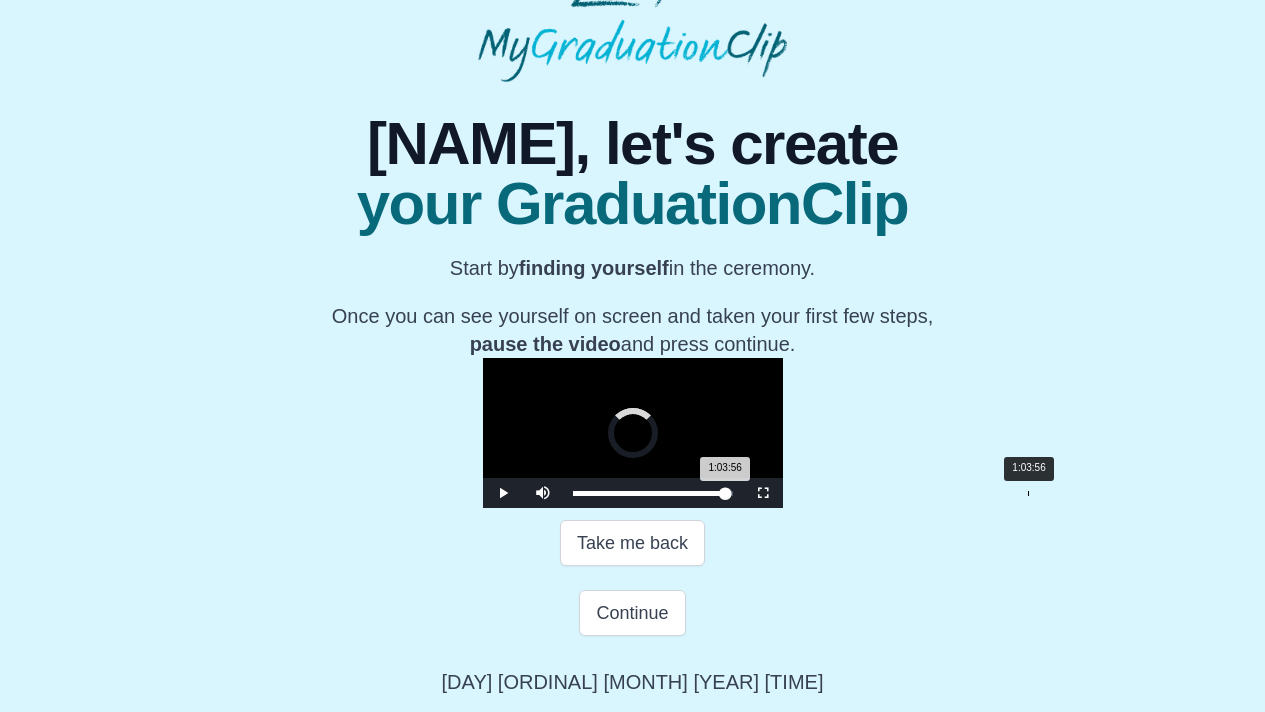 click on "1:03:56" at bounding box center [1028, 493] 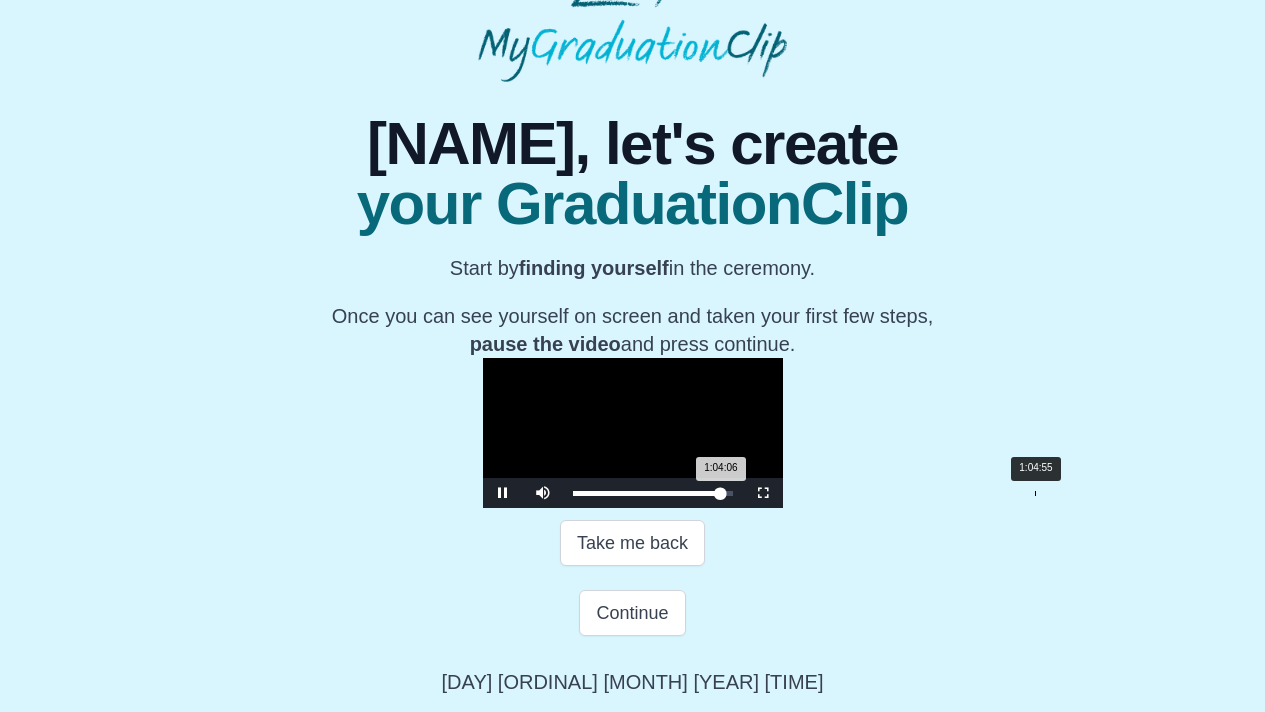click on "1:04:06 Progress : 0%" at bounding box center [647, 493] 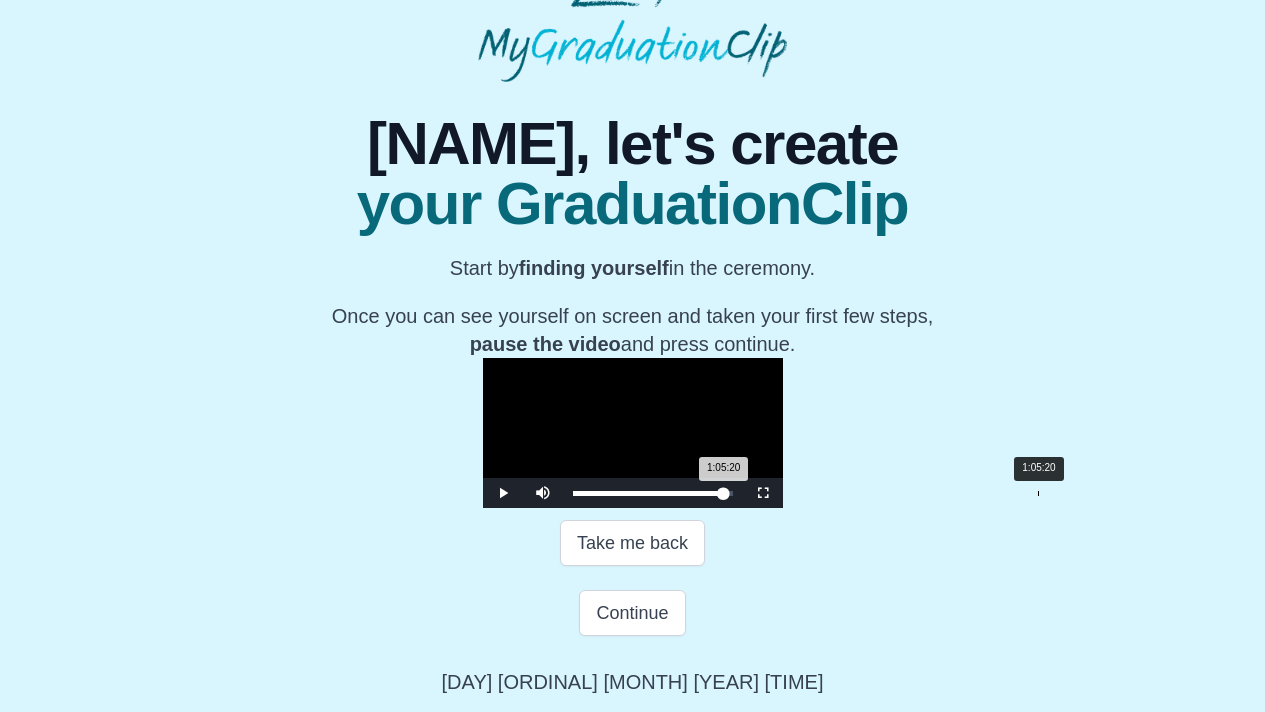 click on "1:05:20 Progress : 0%" at bounding box center (648, 493) 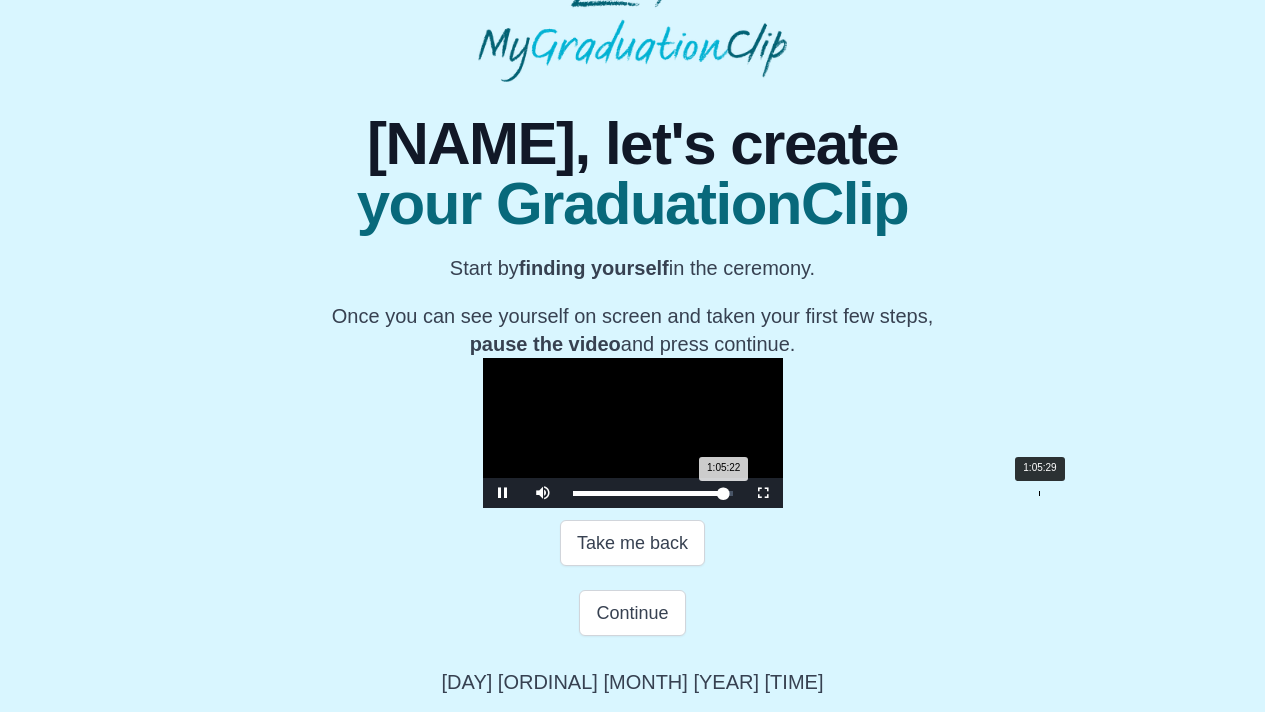 click on "1:05:22 Progress : 0%" at bounding box center (648, 493) 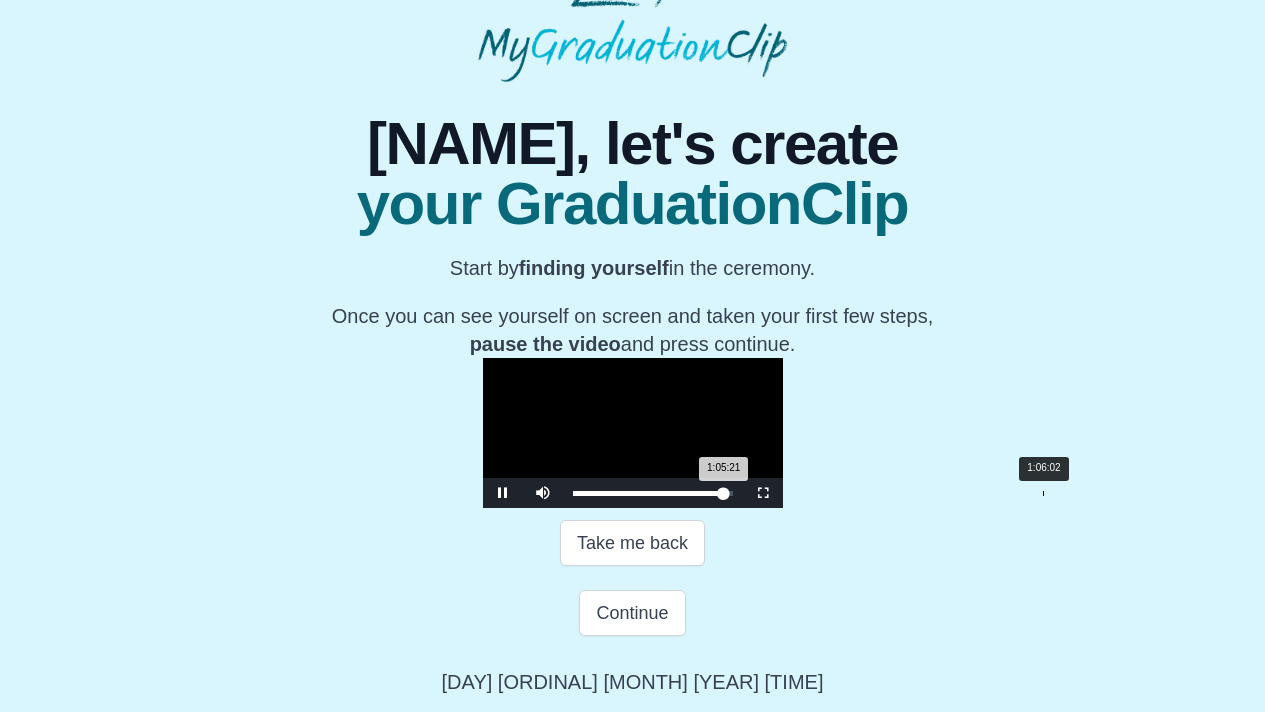 click on "1:05:21 Progress : 0%" at bounding box center [648, 493] 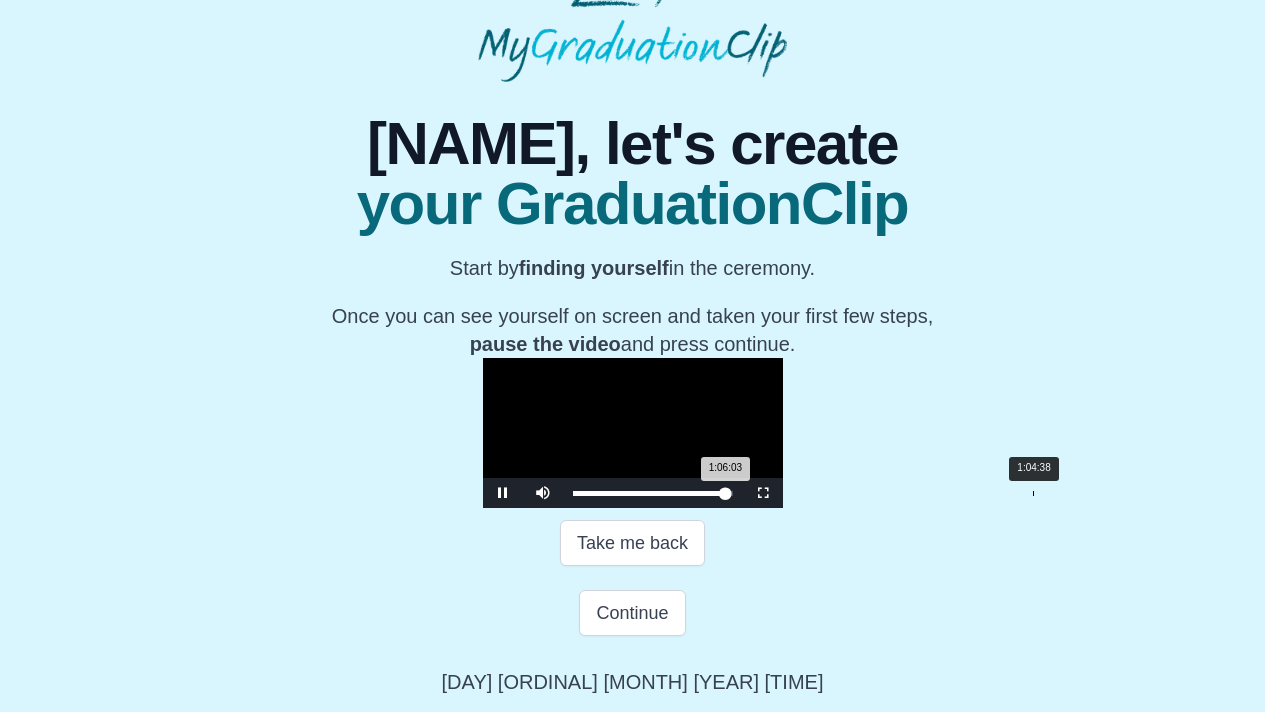 click on "Loaded : 0% 1:04:38 1:06:03 Progress : 0%" at bounding box center (653, 493) 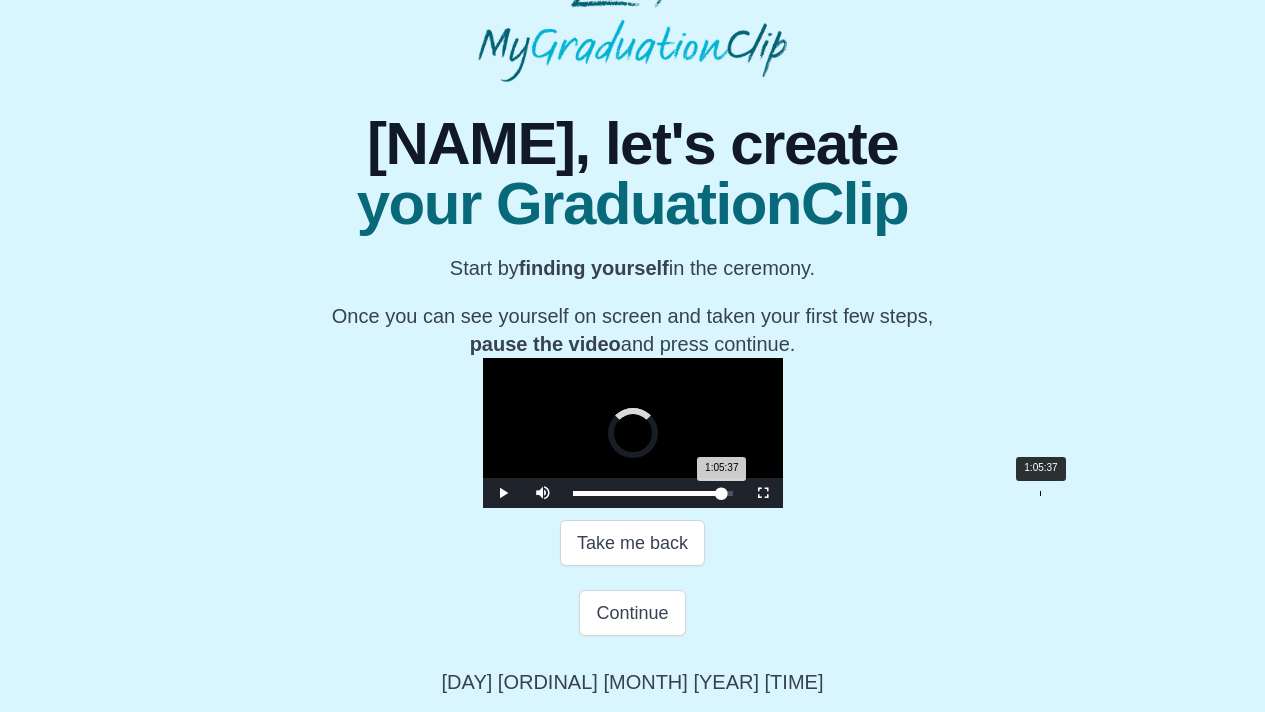 click on "Loaded : 0% 1:05:37 1:05:37 Progress : 0%" at bounding box center (653, 493) 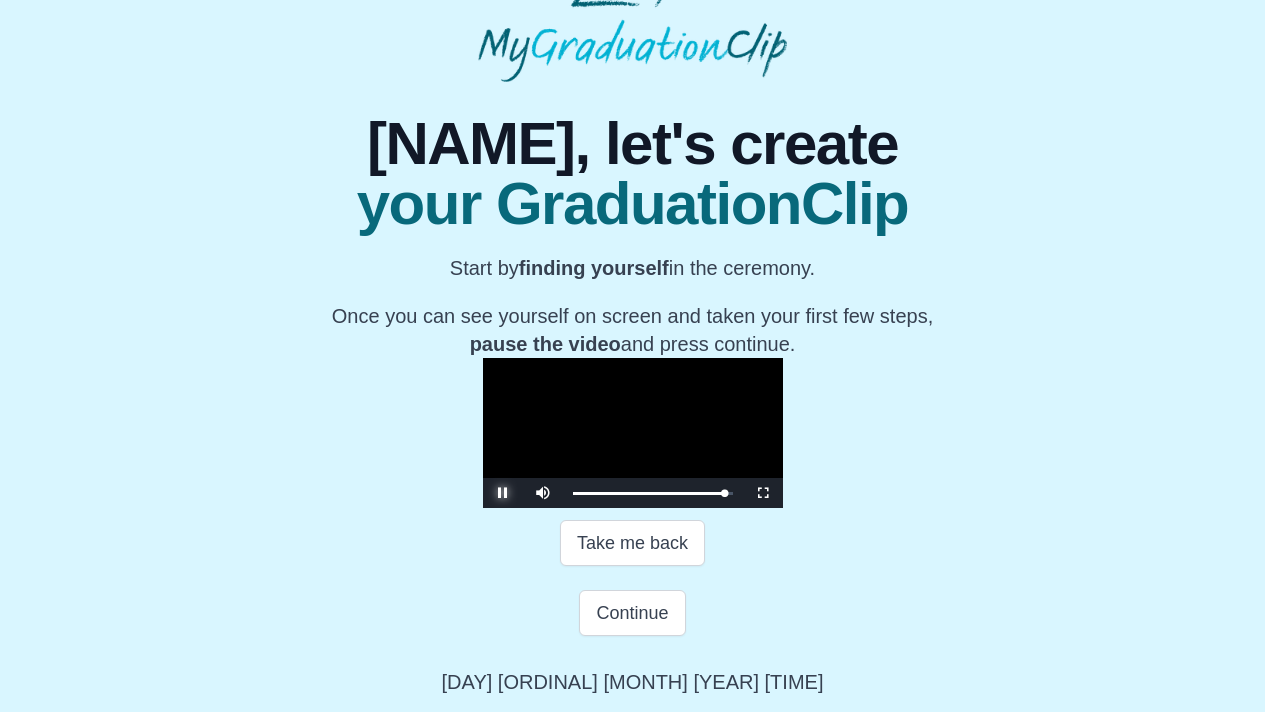 click at bounding box center (503, 493) 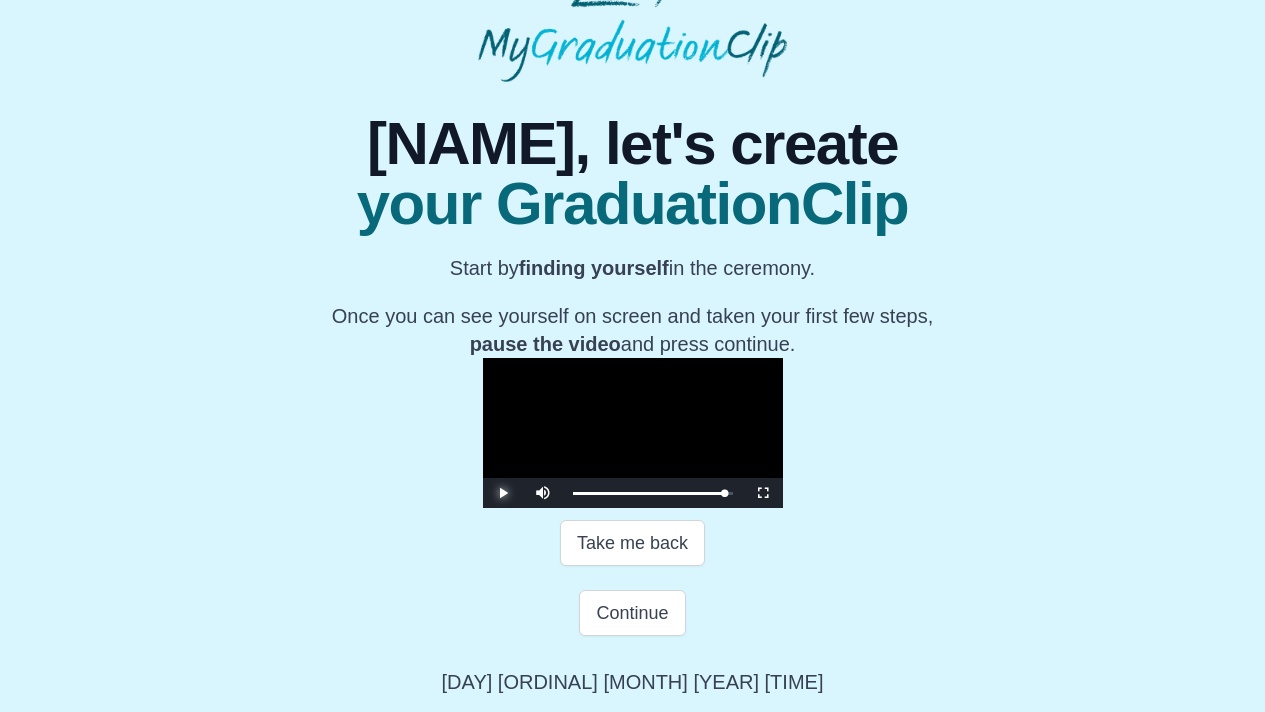 scroll, scrollTop: 334, scrollLeft: 0, axis: vertical 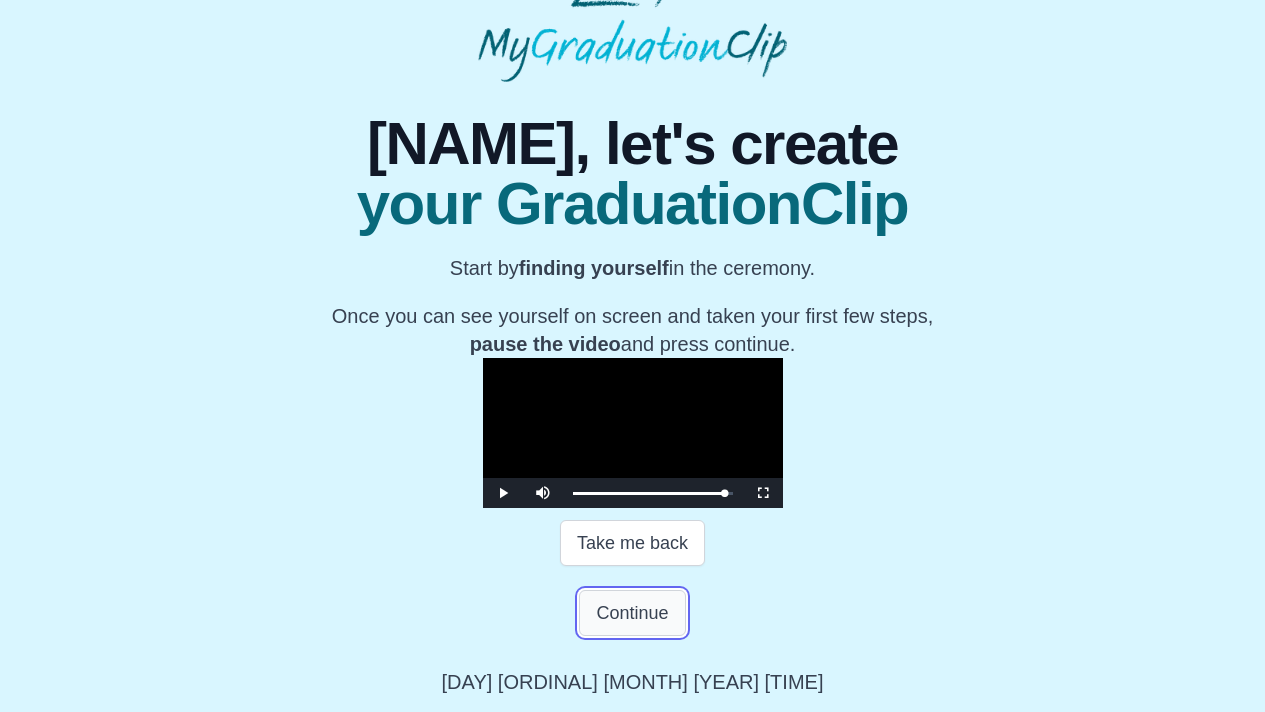 click on "Continue" at bounding box center (632, 613) 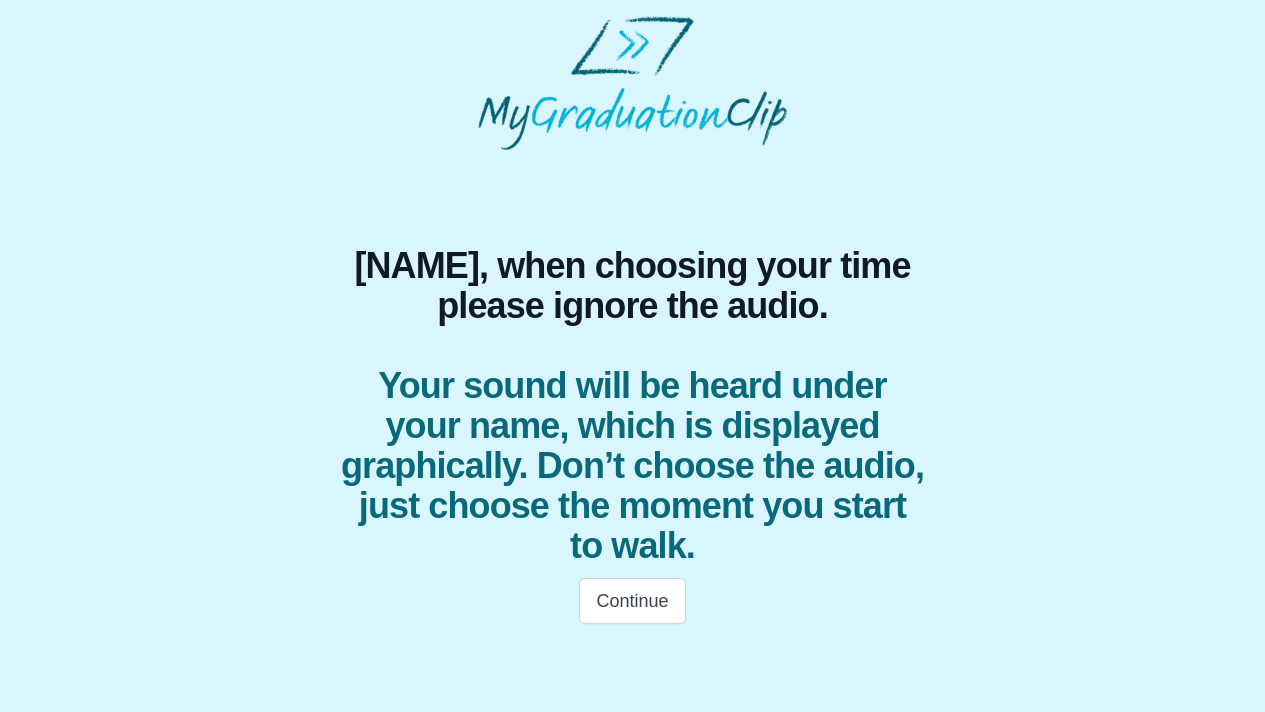 scroll, scrollTop: 0, scrollLeft: 0, axis: both 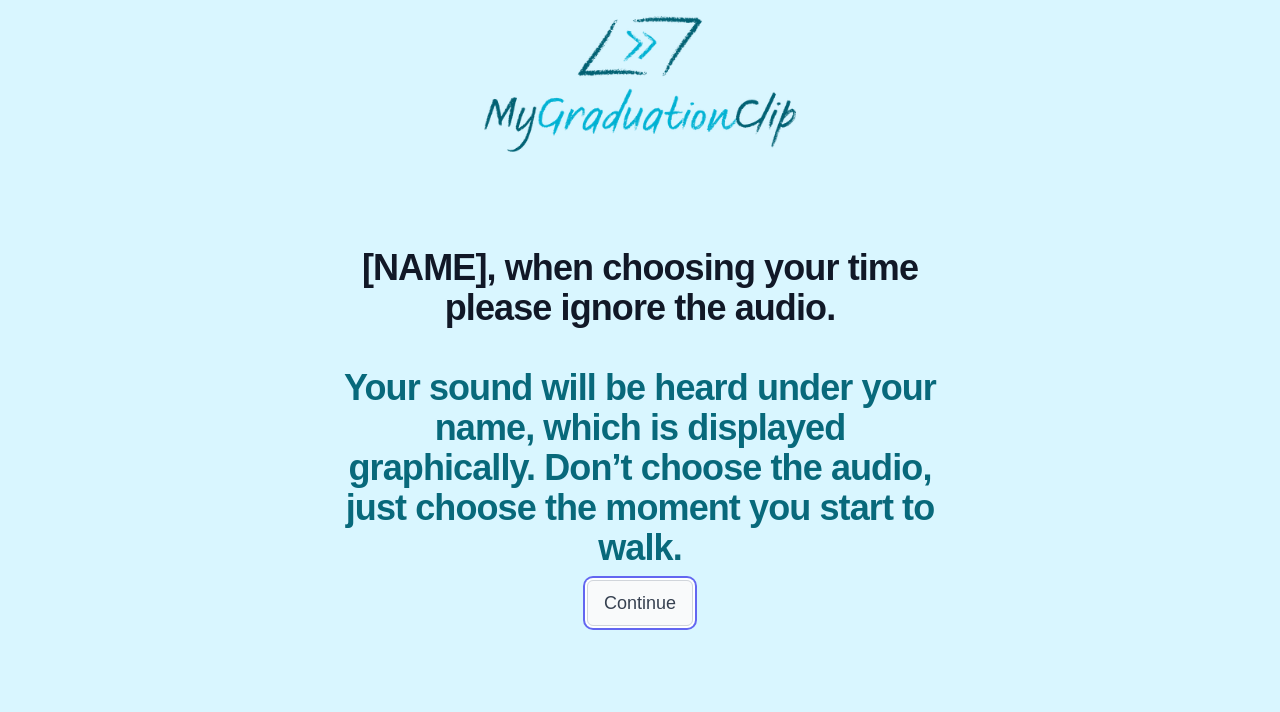 click on "Continue" at bounding box center [640, 603] 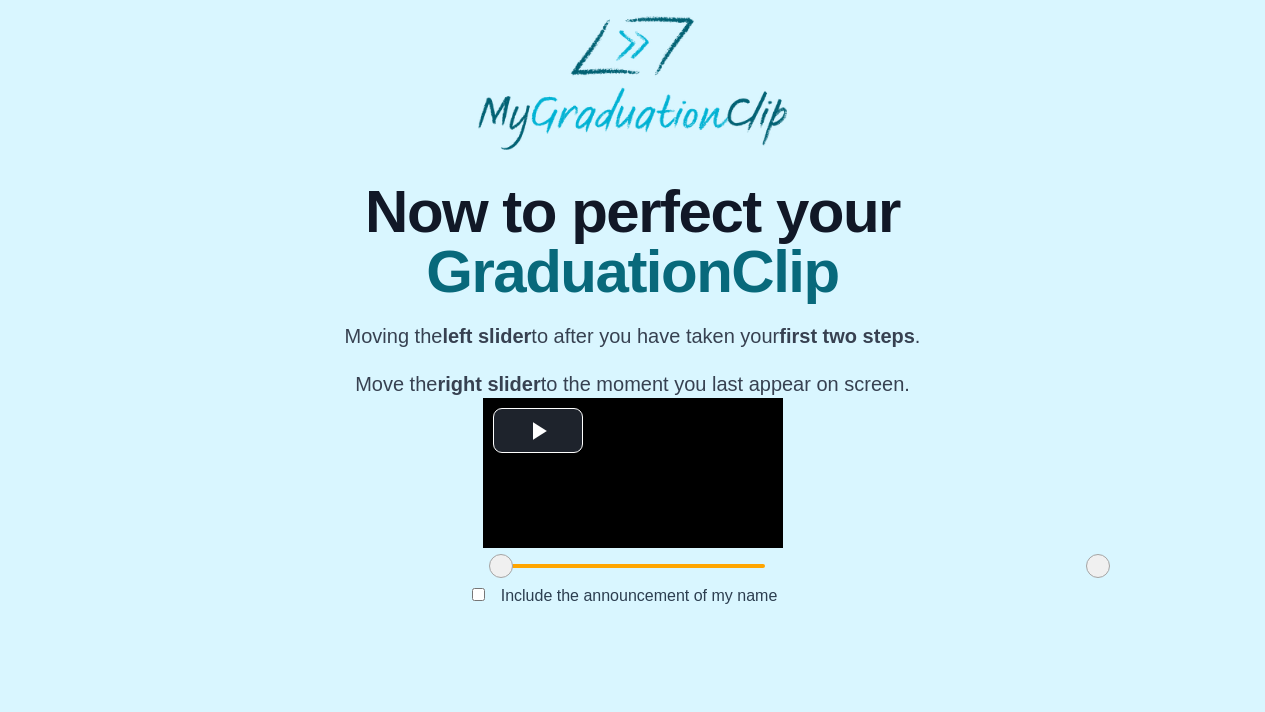 scroll, scrollTop: 151, scrollLeft: 0, axis: vertical 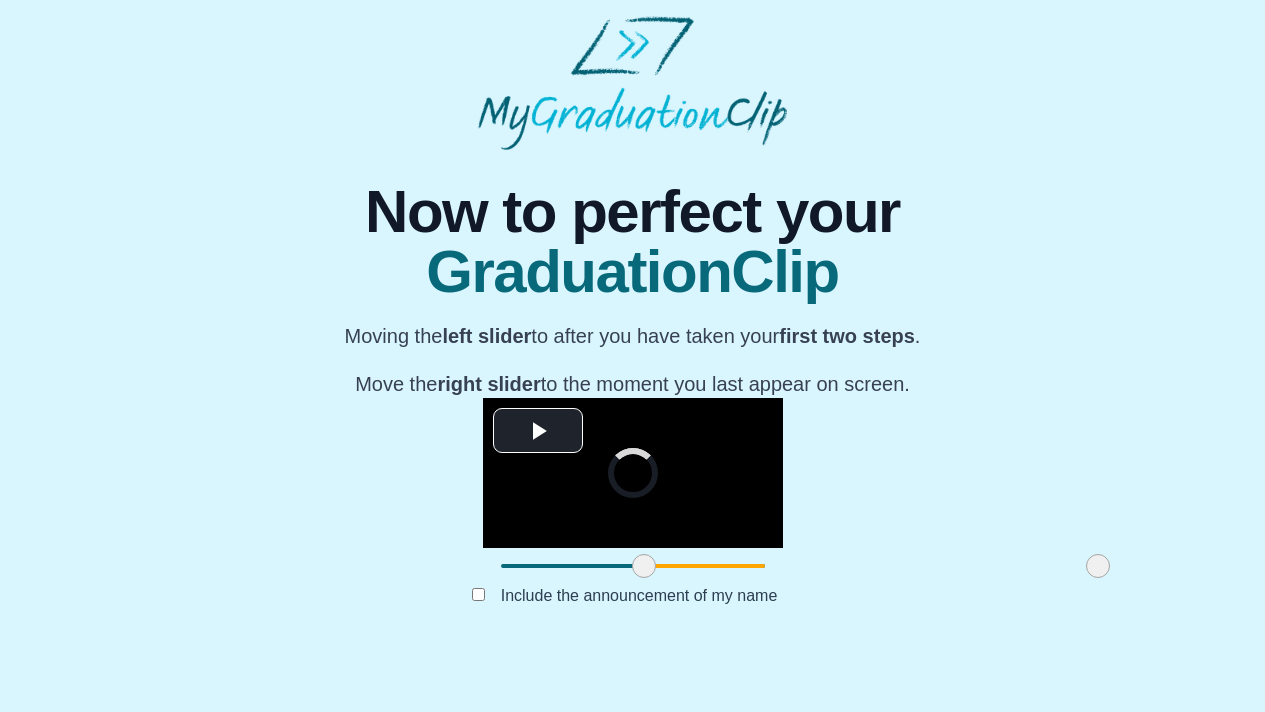 drag, startPoint x: 339, startPoint y: 618, endPoint x: 478, endPoint y: 635, distance: 140.0357 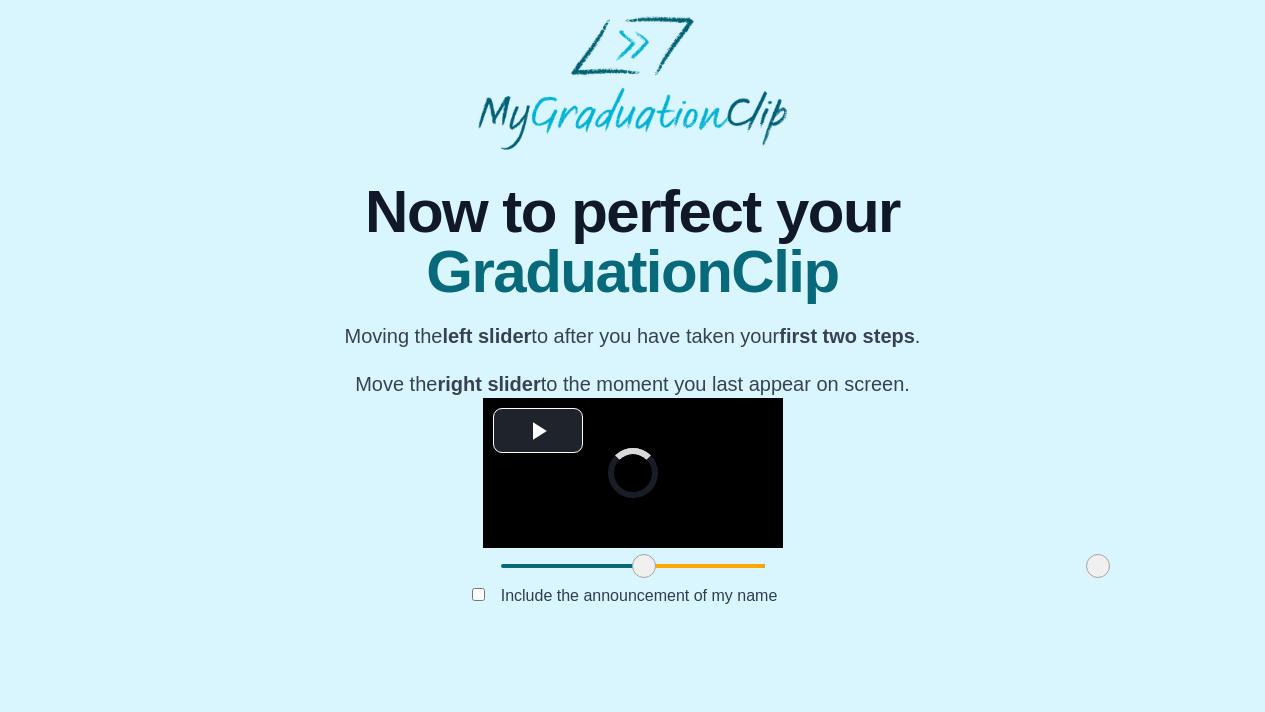 click at bounding box center [644, 566] 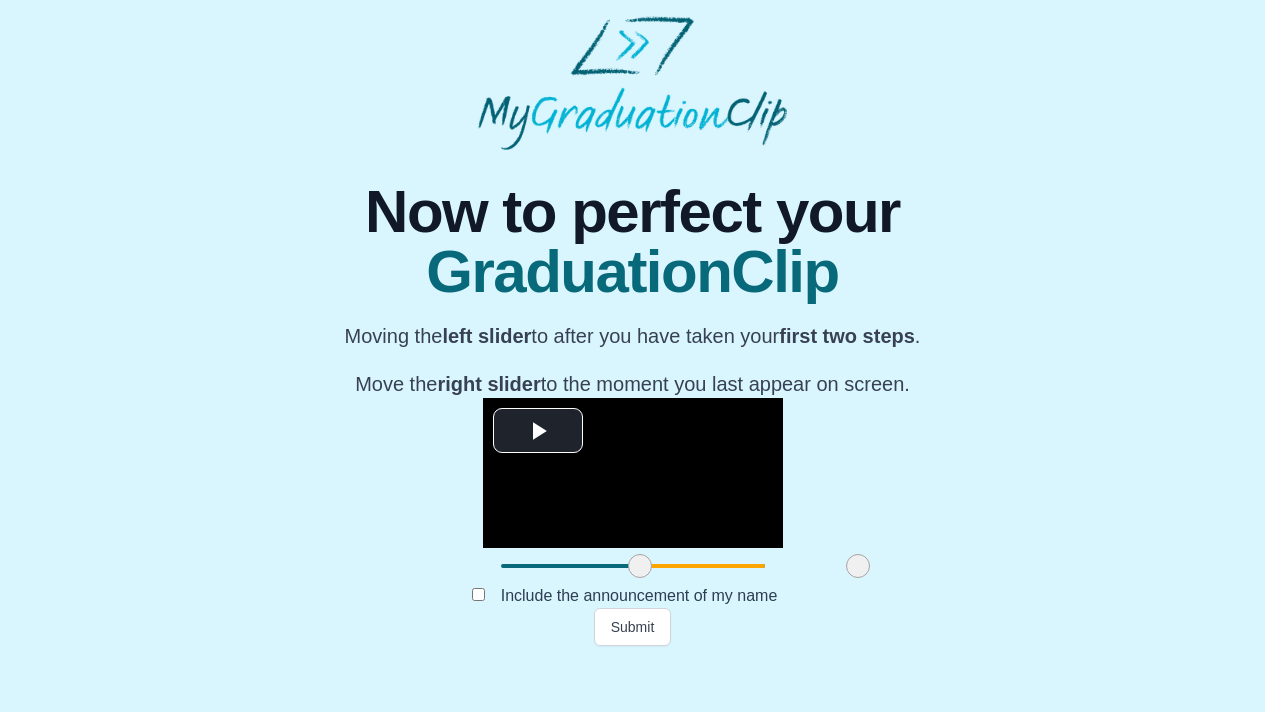drag, startPoint x: 933, startPoint y: 622, endPoint x: 693, endPoint y: 614, distance: 240.1333 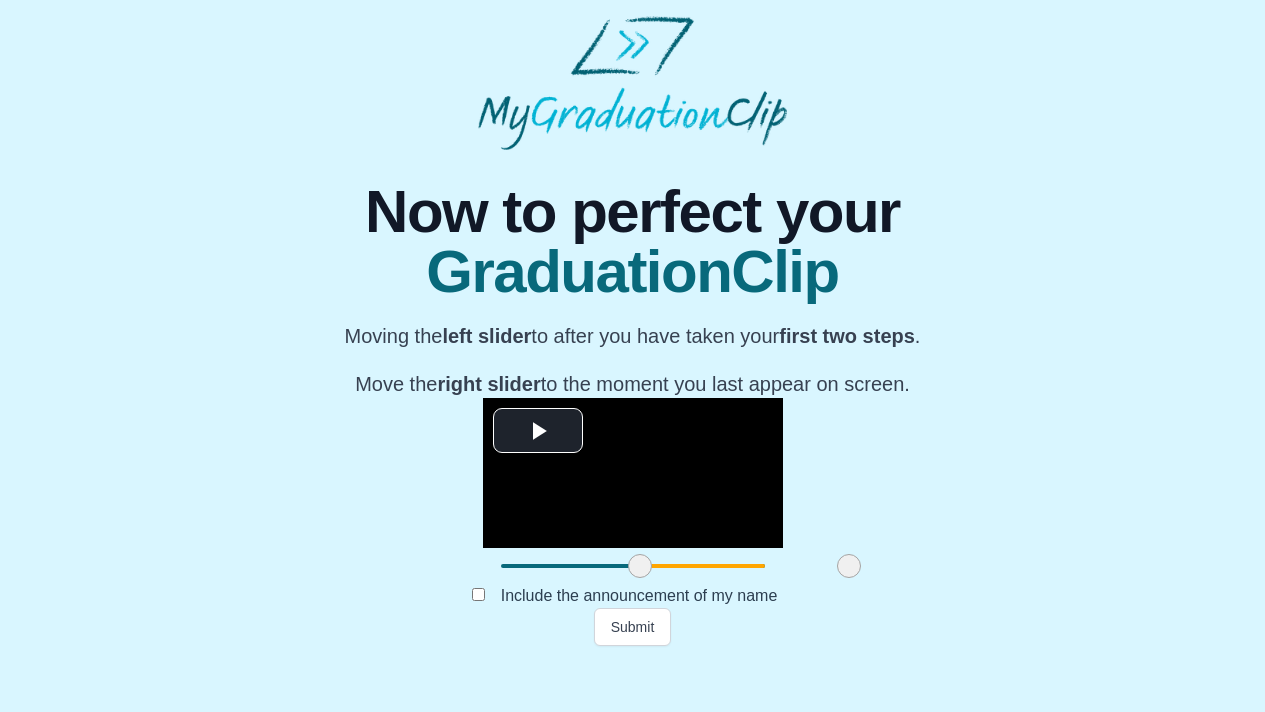 click at bounding box center [849, 566] 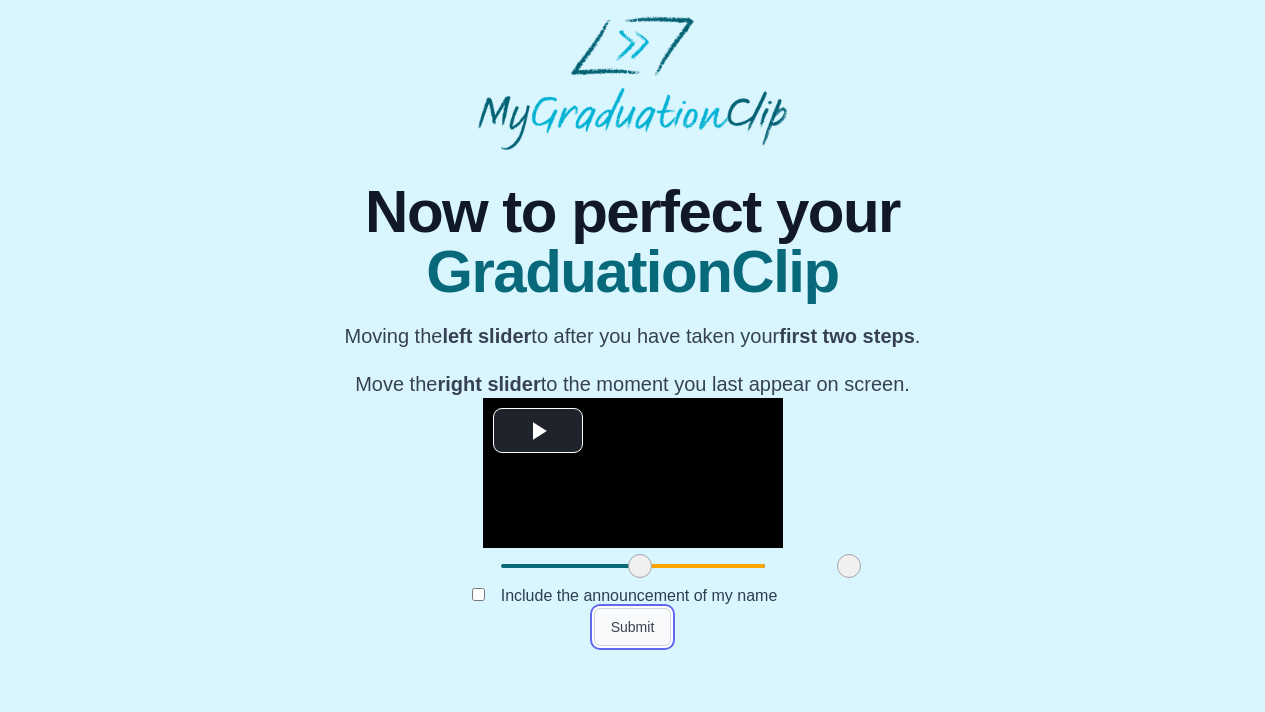 click on "Submit" at bounding box center [633, 627] 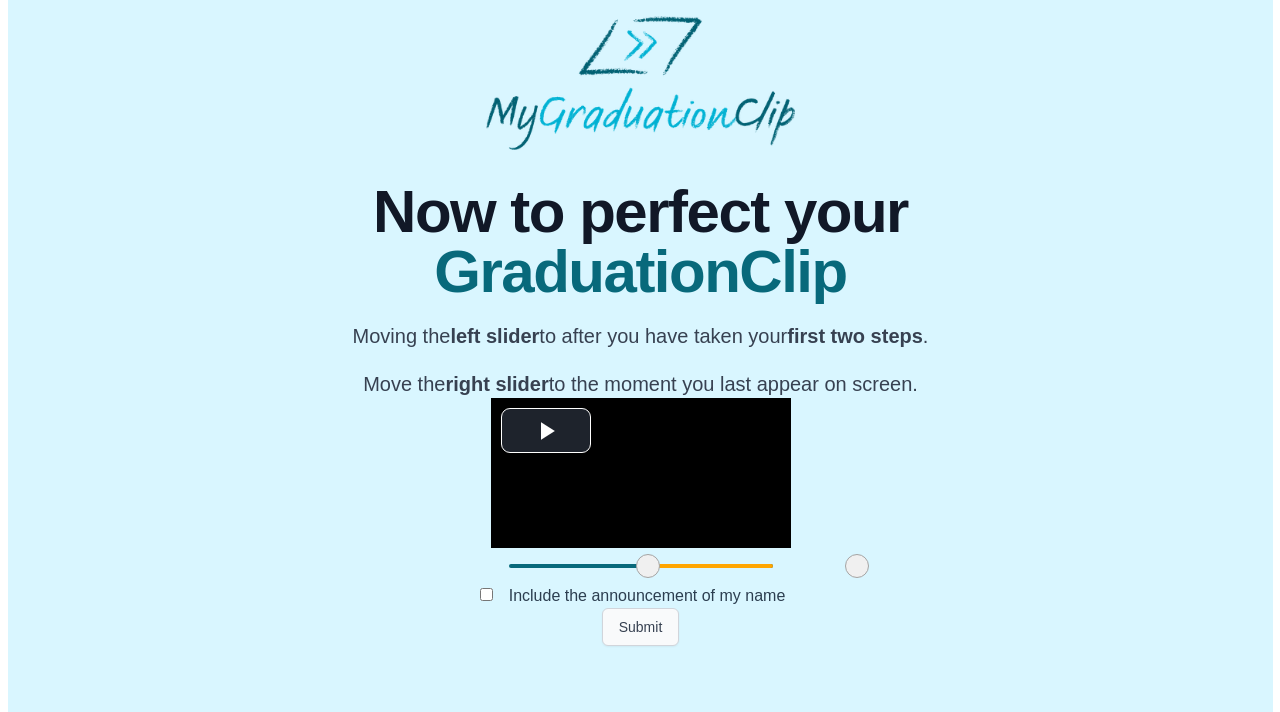 scroll, scrollTop: 0, scrollLeft: 0, axis: both 